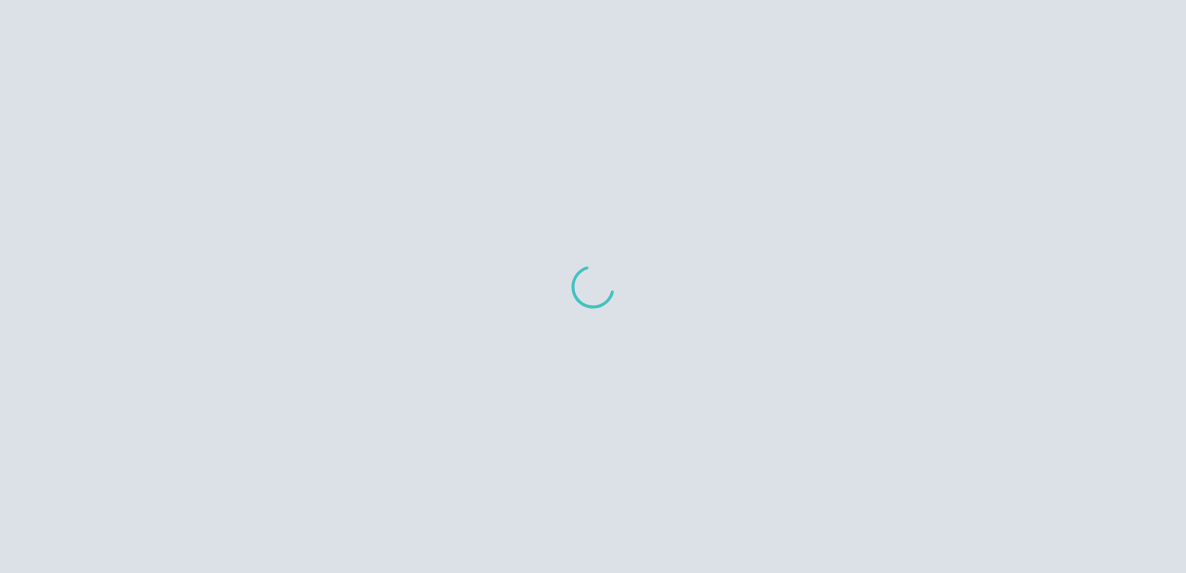 scroll, scrollTop: 0, scrollLeft: 0, axis: both 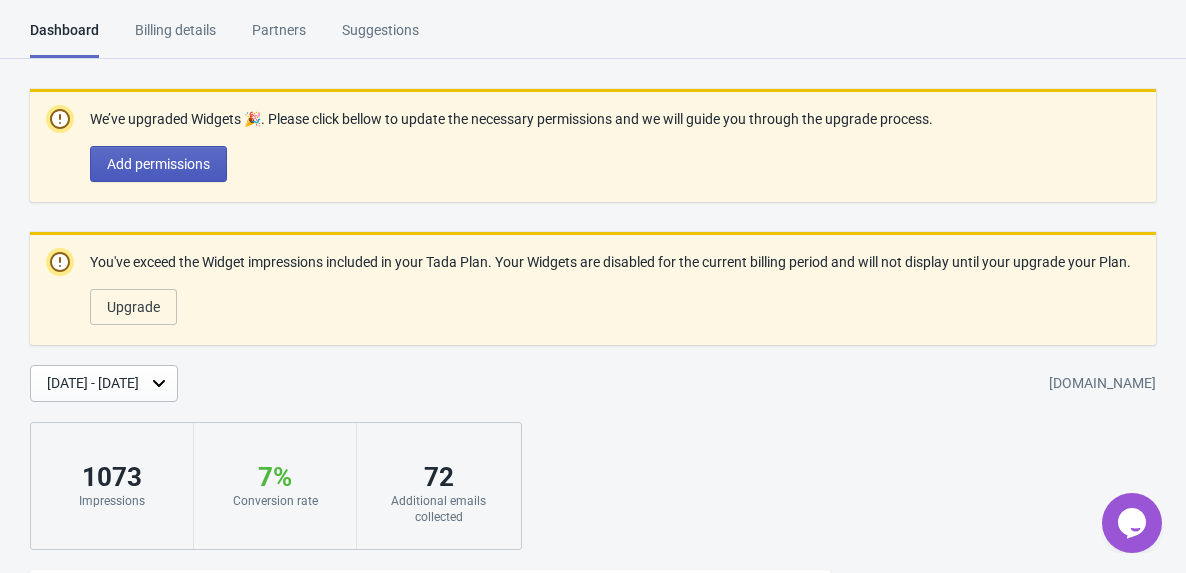 click on "Add permissions" at bounding box center [158, 164] 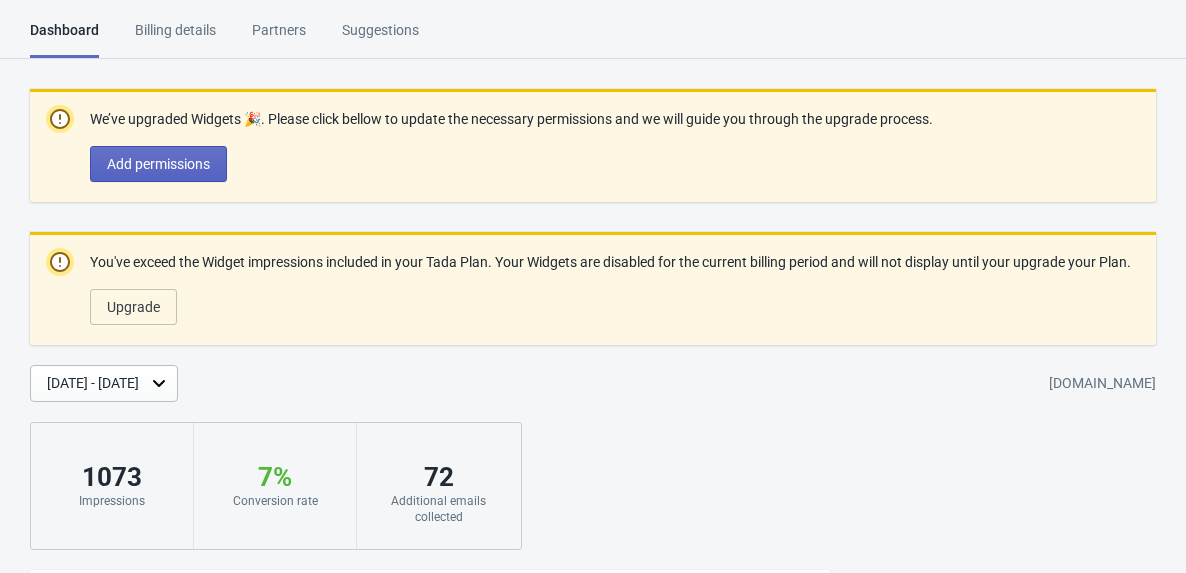 scroll, scrollTop: 0, scrollLeft: 0, axis: both 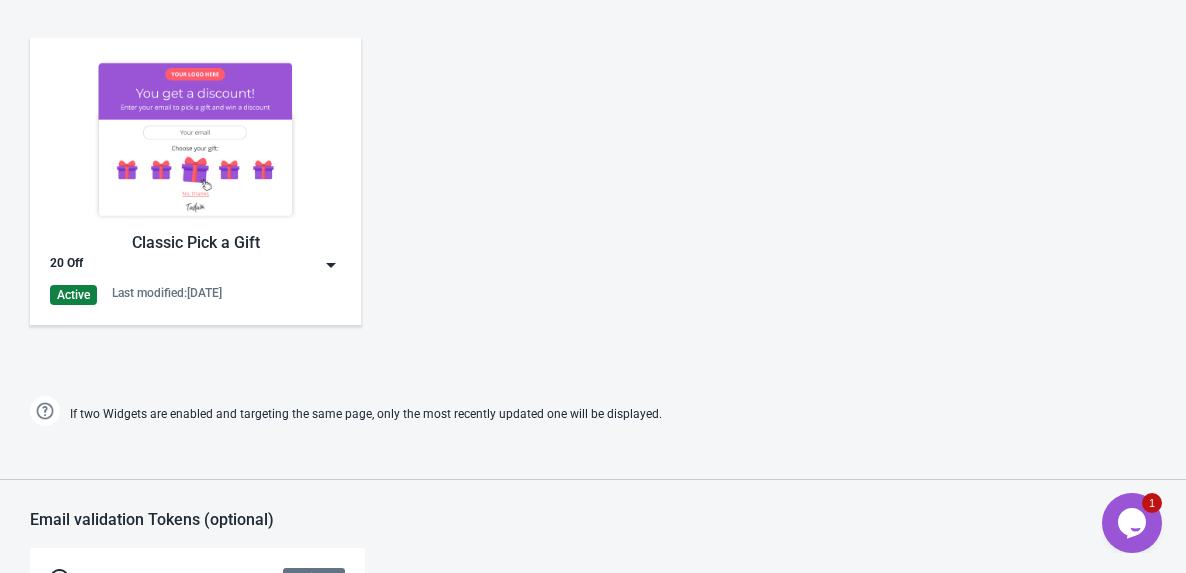 click at bounding box center (331, 265) 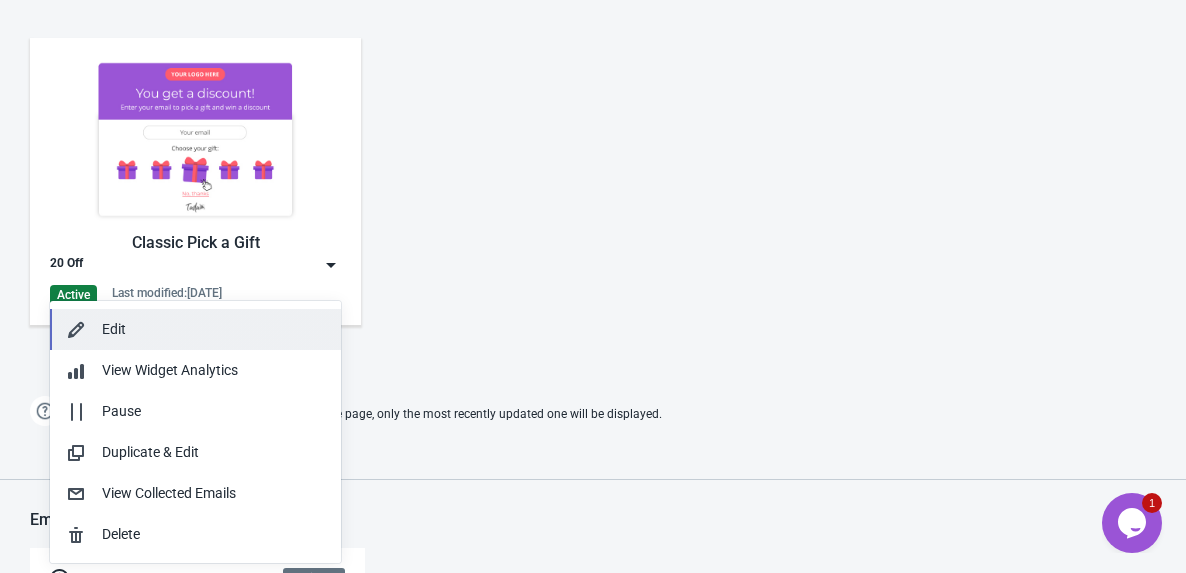 click on "Edit" at bounding box center [213, 329] 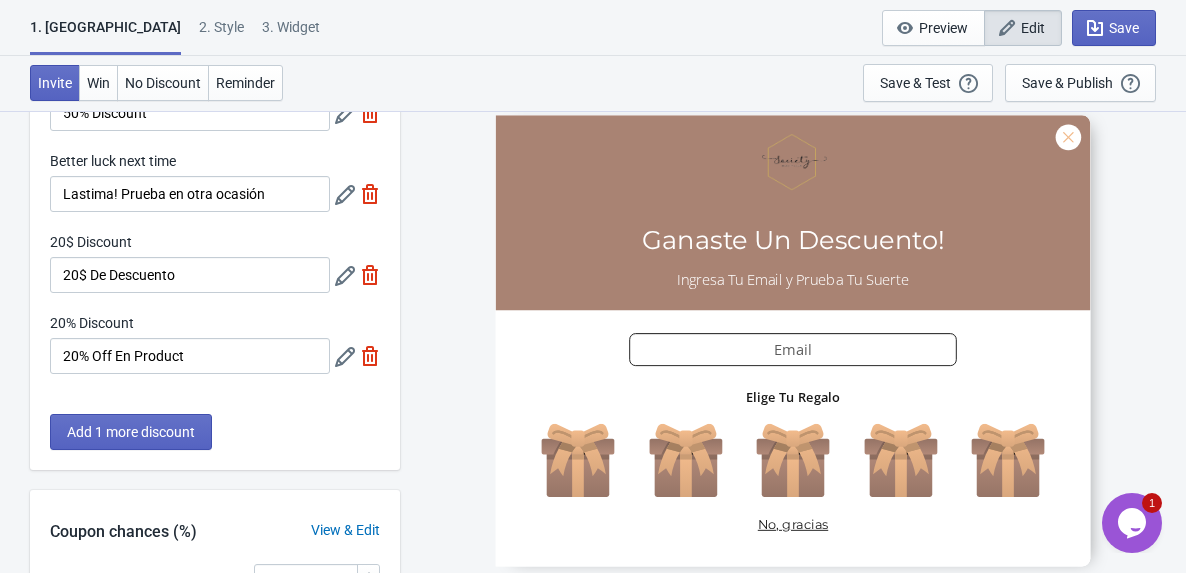 scroll, scrollTop: 226, scrollLeft: 0, axis: vertical 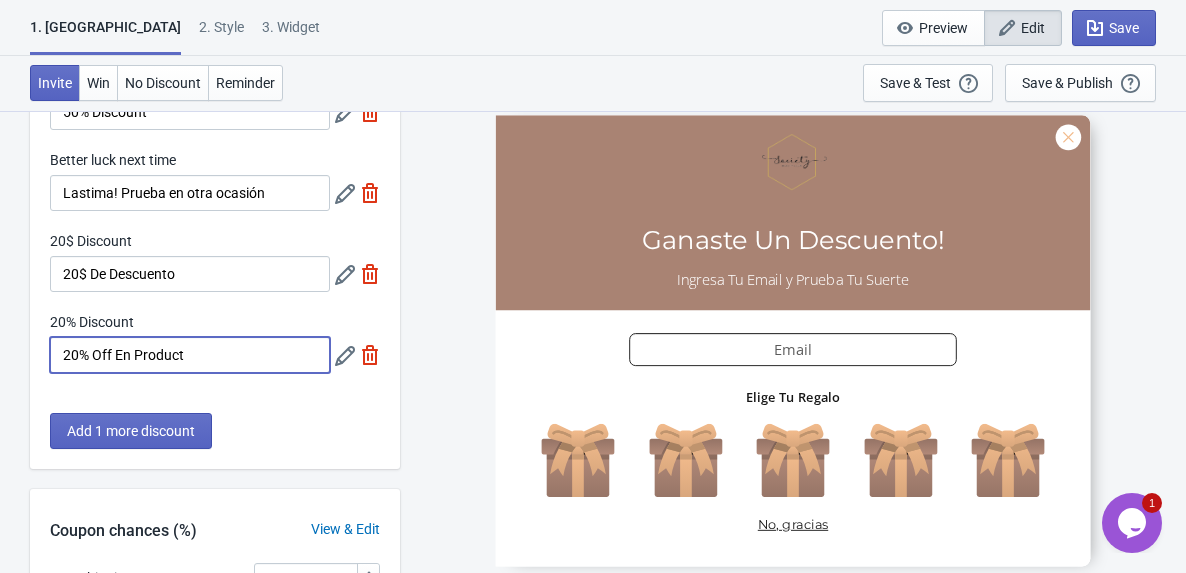 click on "20% Off En Product" at bounding box center (190, 355) 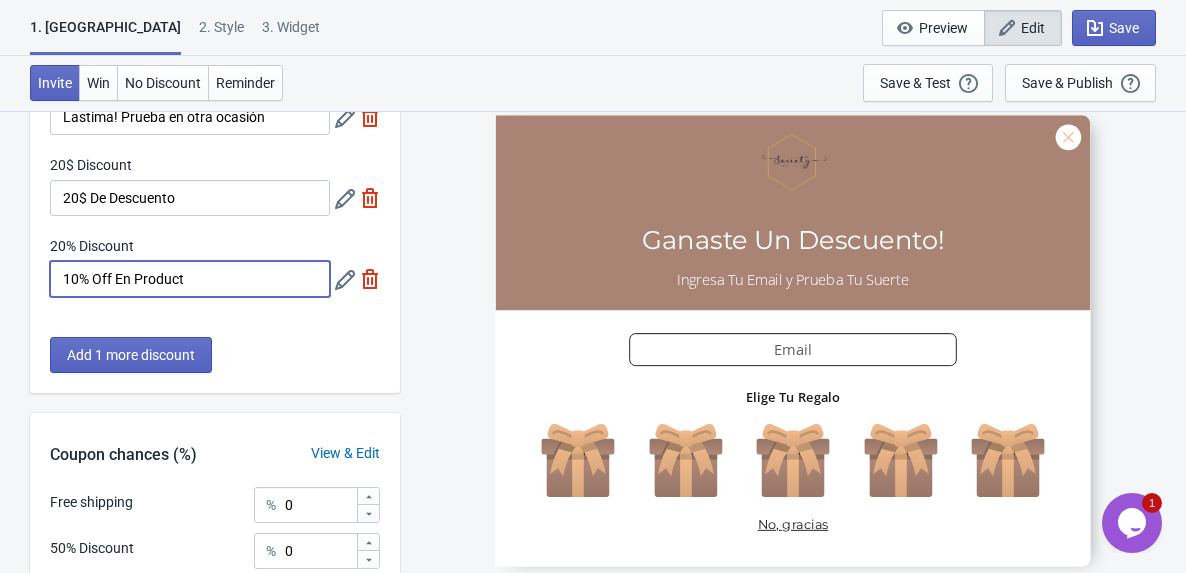 scroll, scrollTop: 305, scrollLeft: 0, axis: vertical 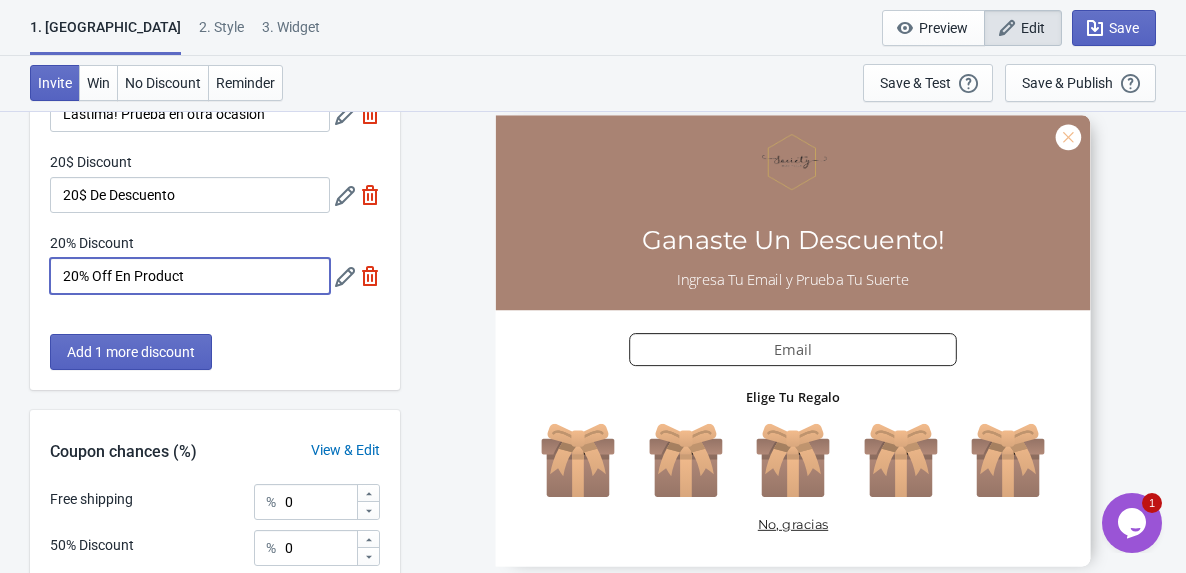 click on "20% Off En Product" at bounding box center [190, 276] 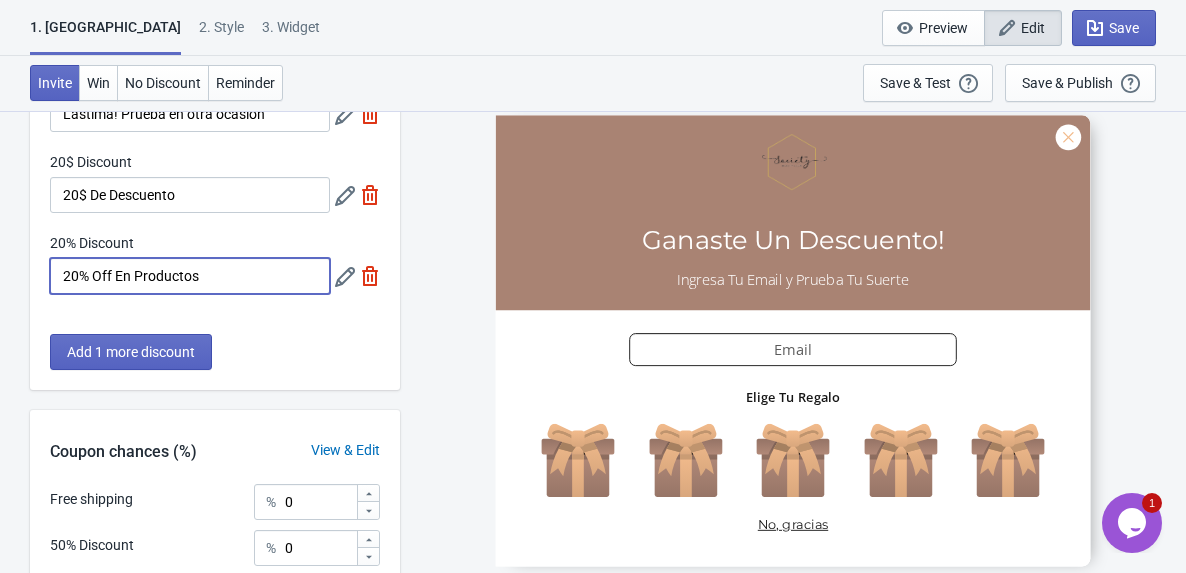 type on "20% Off En Productos" 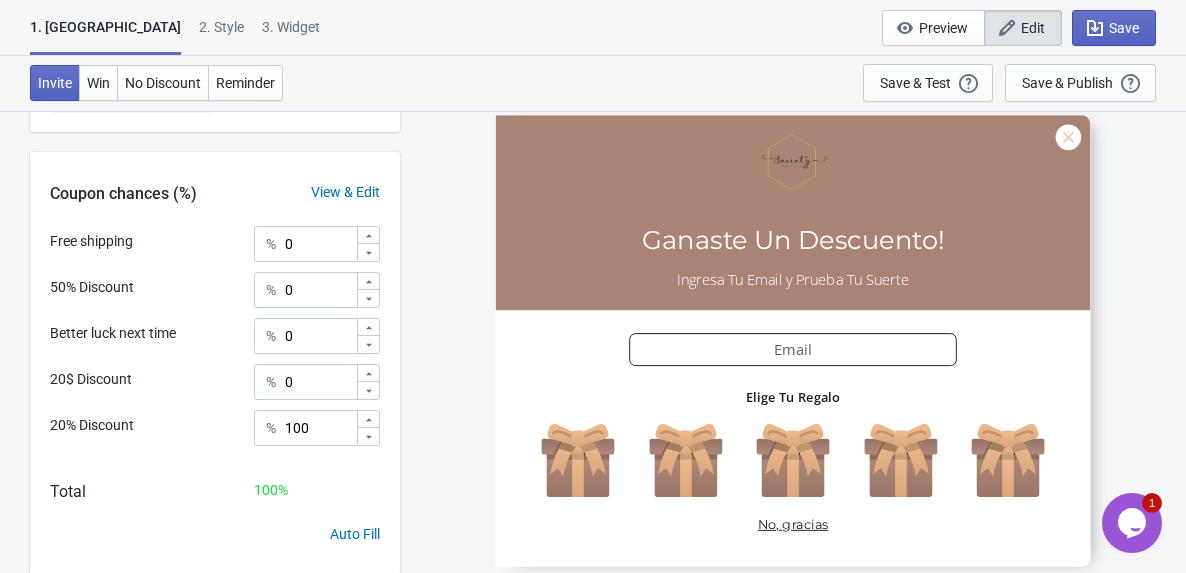 scroll, scrollTop: 620, scrollLeft: 0, axis: vertical 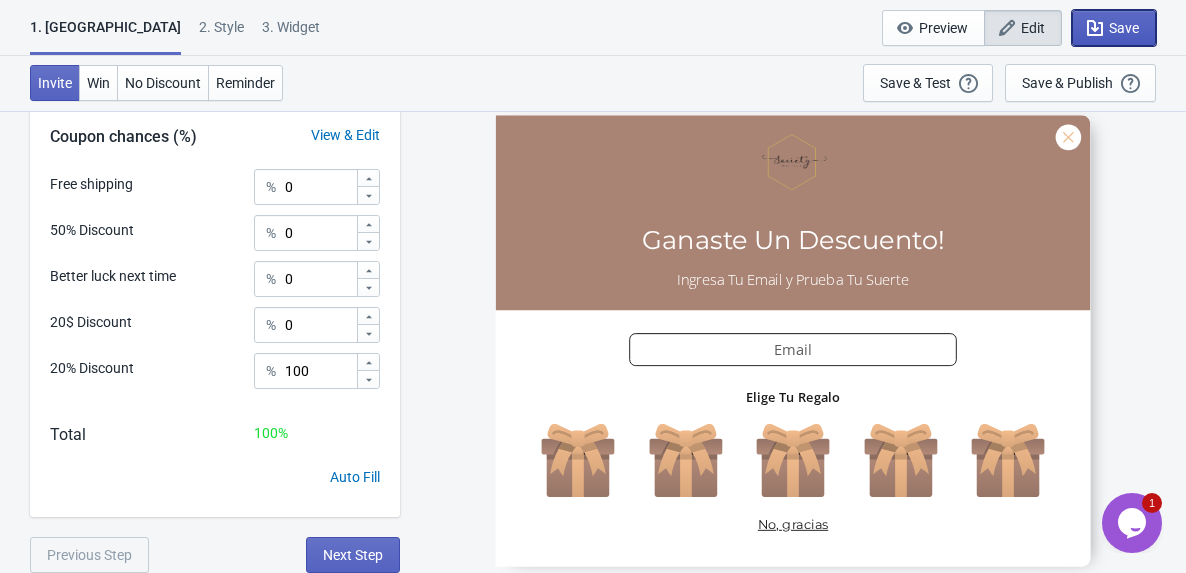 click 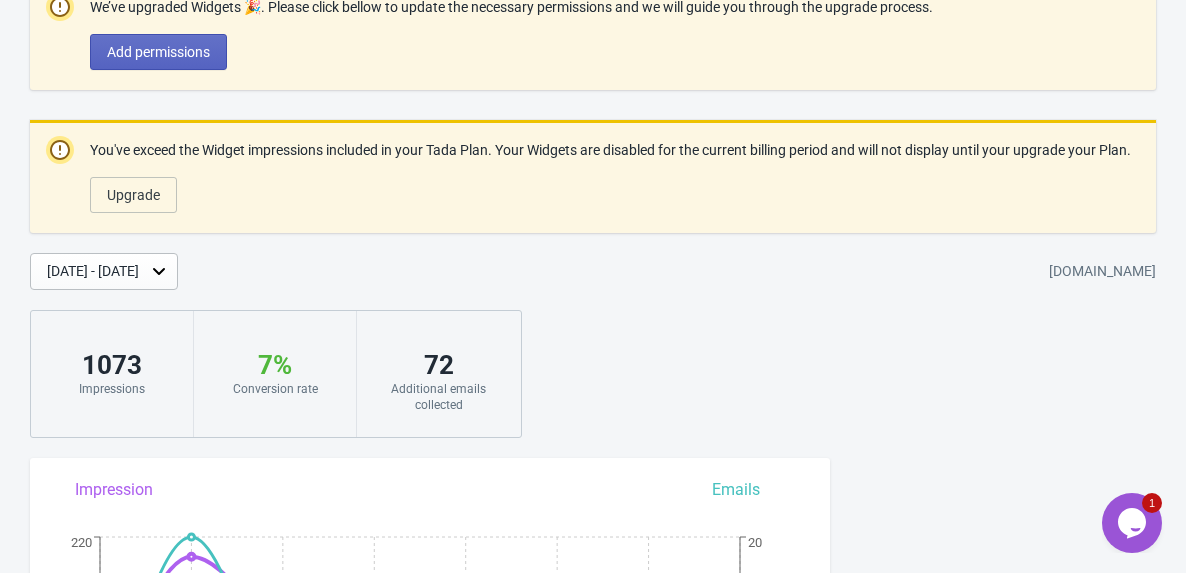 scroll, scrollTop: 0, scrollLeft: 0, axis: both 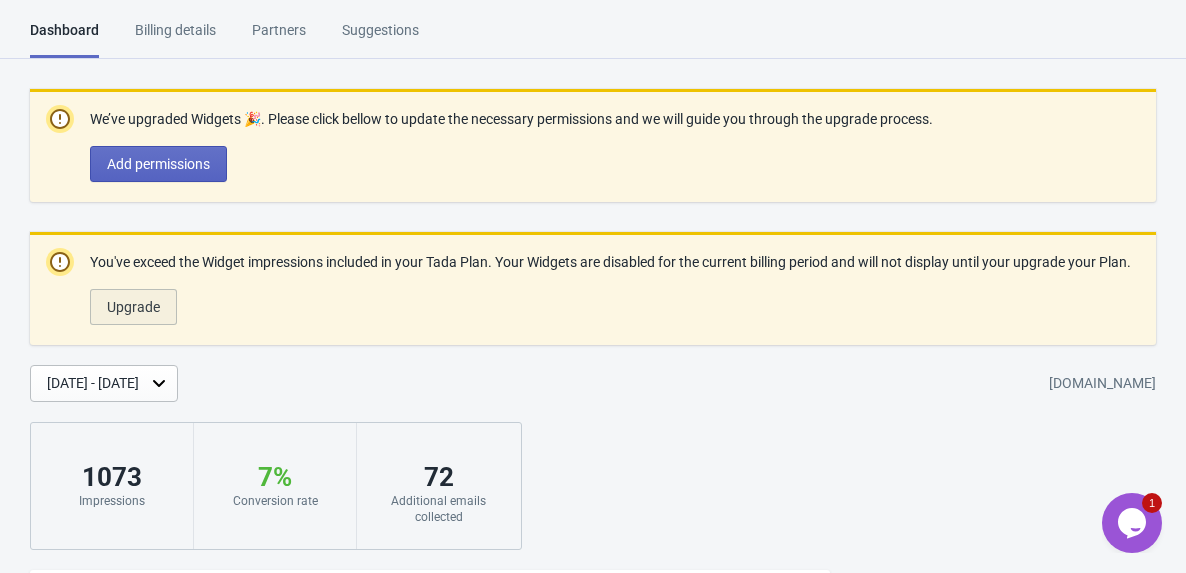 click on "Upgrade" at bounding box center [133, 307] 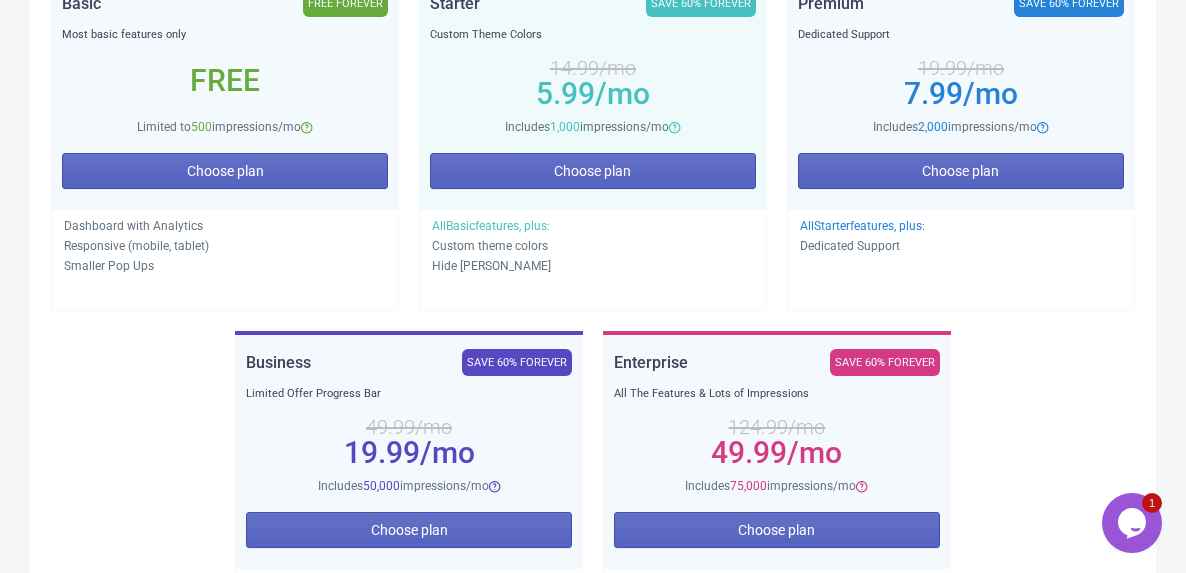 scroll, scrollTop: 509, scrollLeft: 0, axis: vertical 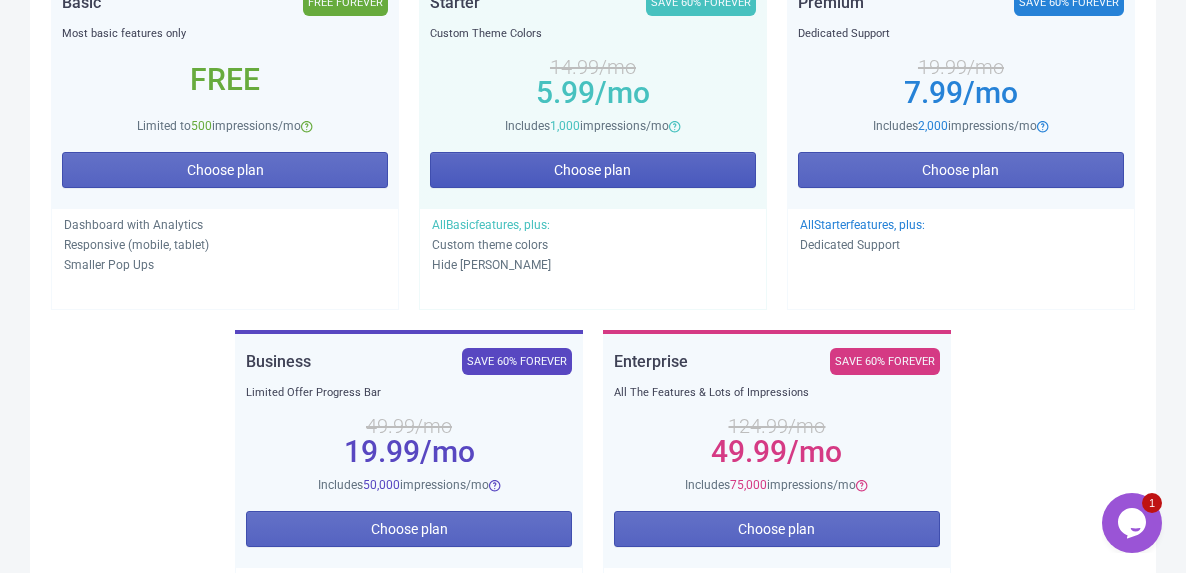 click on "Choose plan" at bounding box center [593, 170] 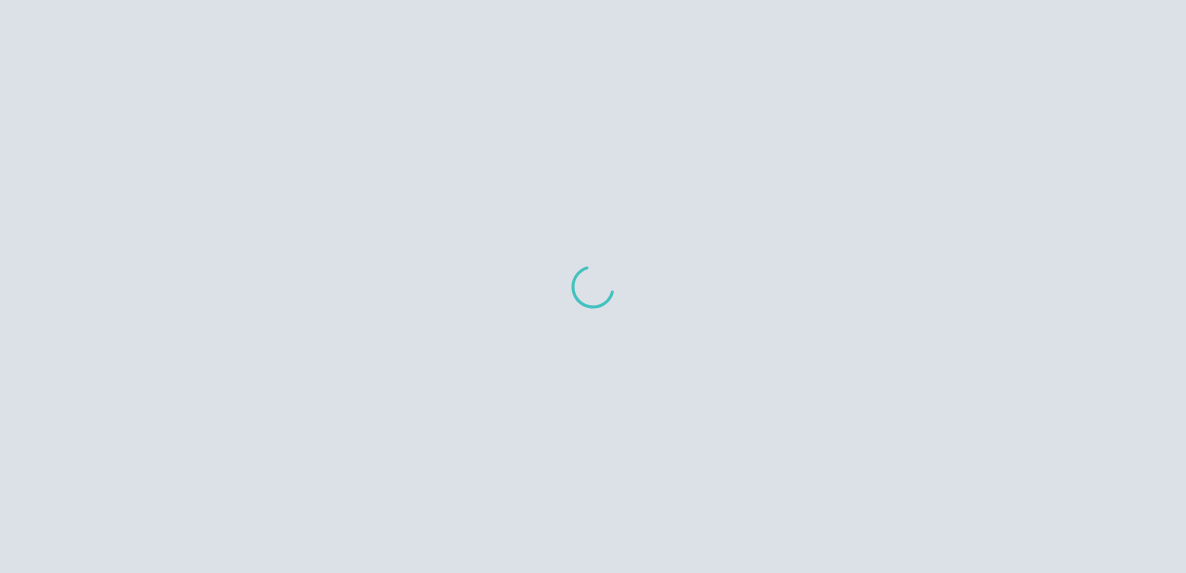 scroll, scrollTop: 0, scrollLeft: 0, axis: both 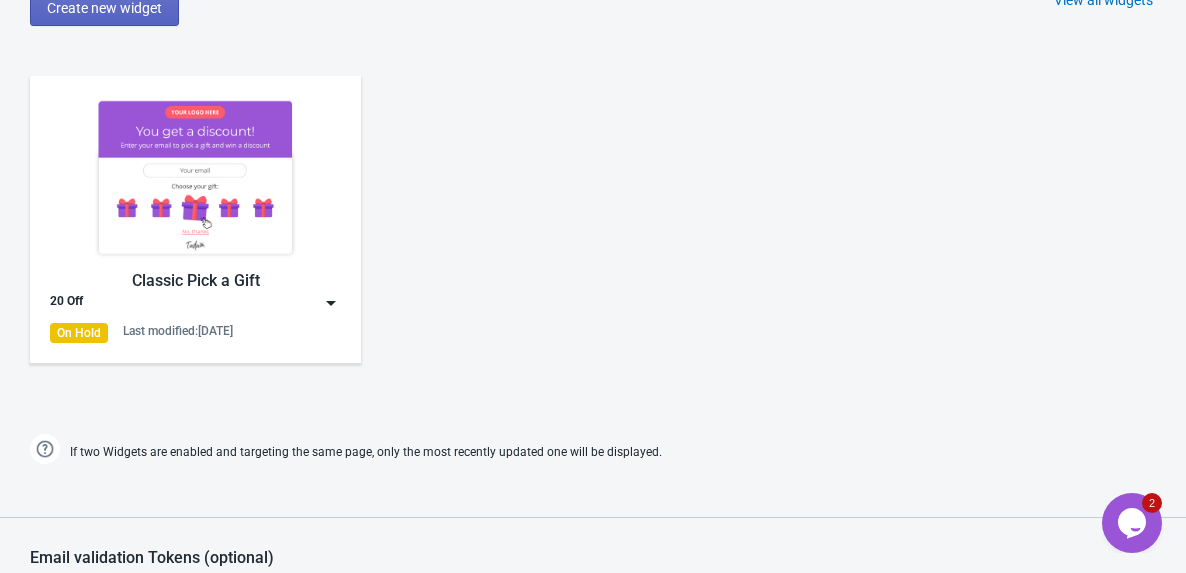click at bounding box center [331, 303] 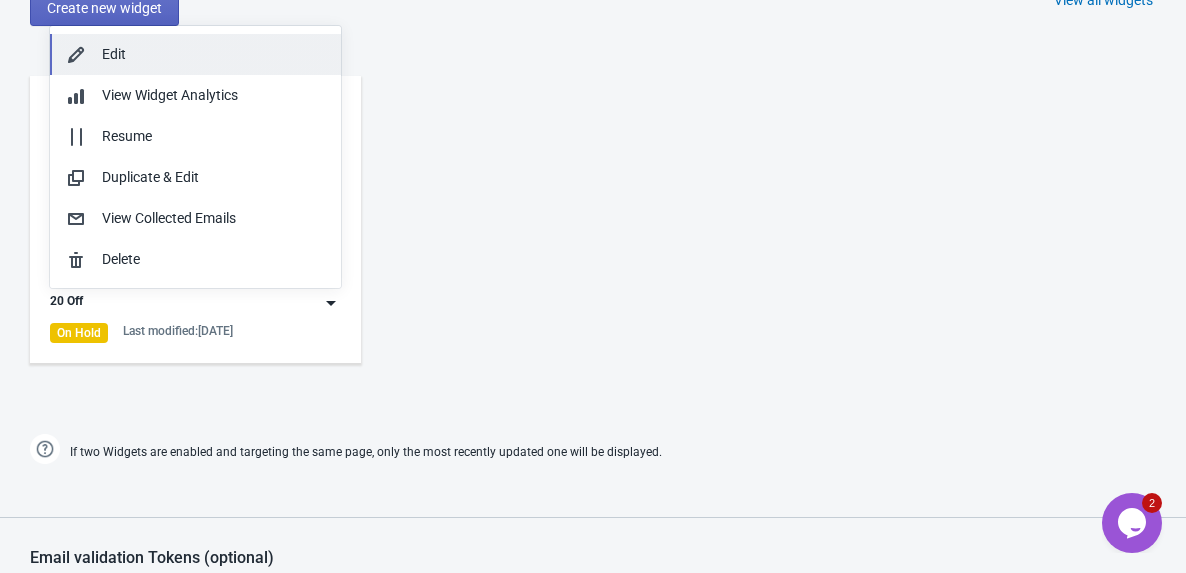 click on "Edit" at bounding box center [213, 54] 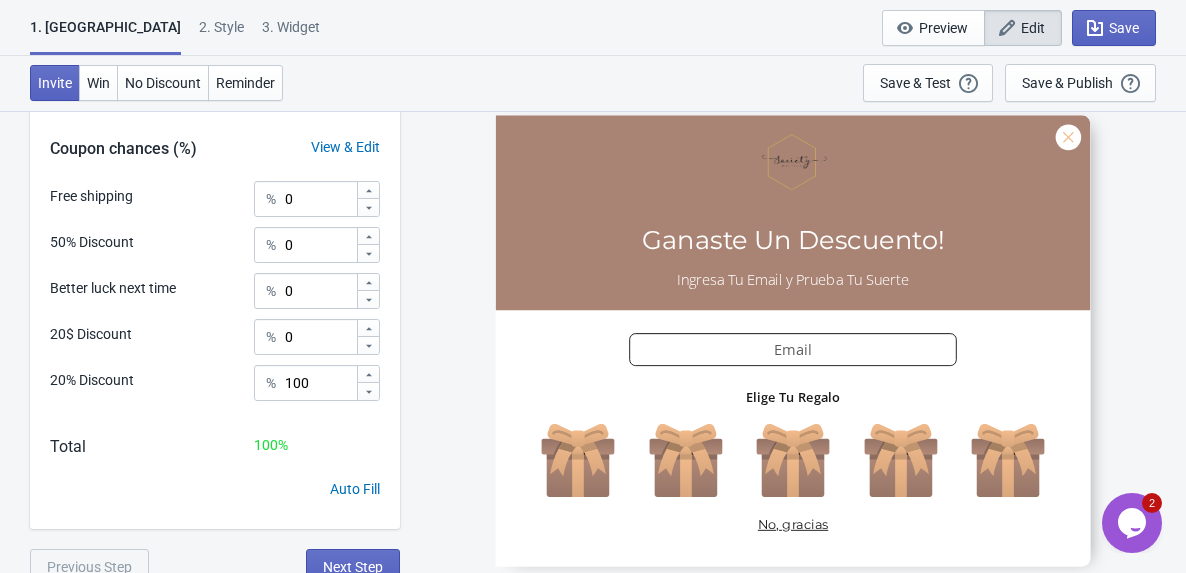 scroll, scrollTop: 620, scrollLeft: 0, axis: vertical 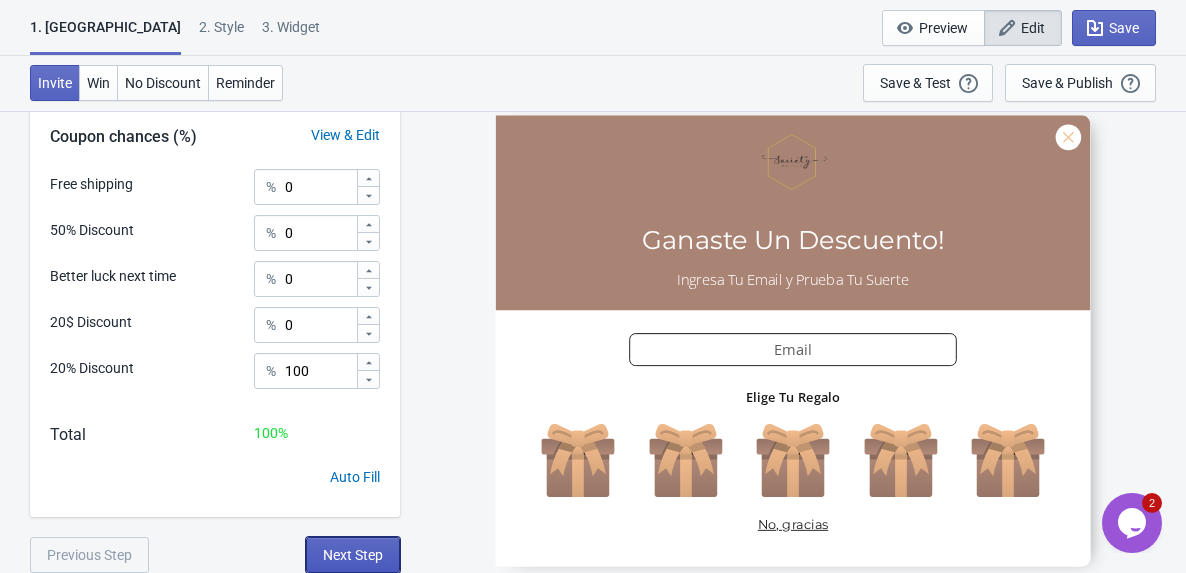 click on "Next Step" at bounding box center (353, 555) 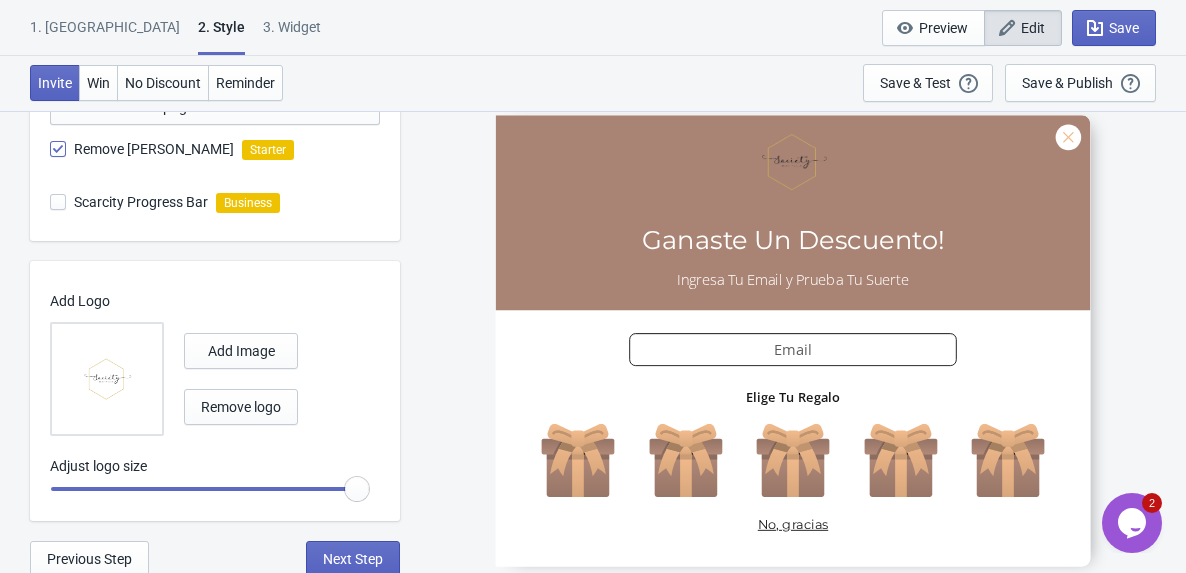 scroll, scrollTop: 1036, scrollLeft: 0, axis: vertical 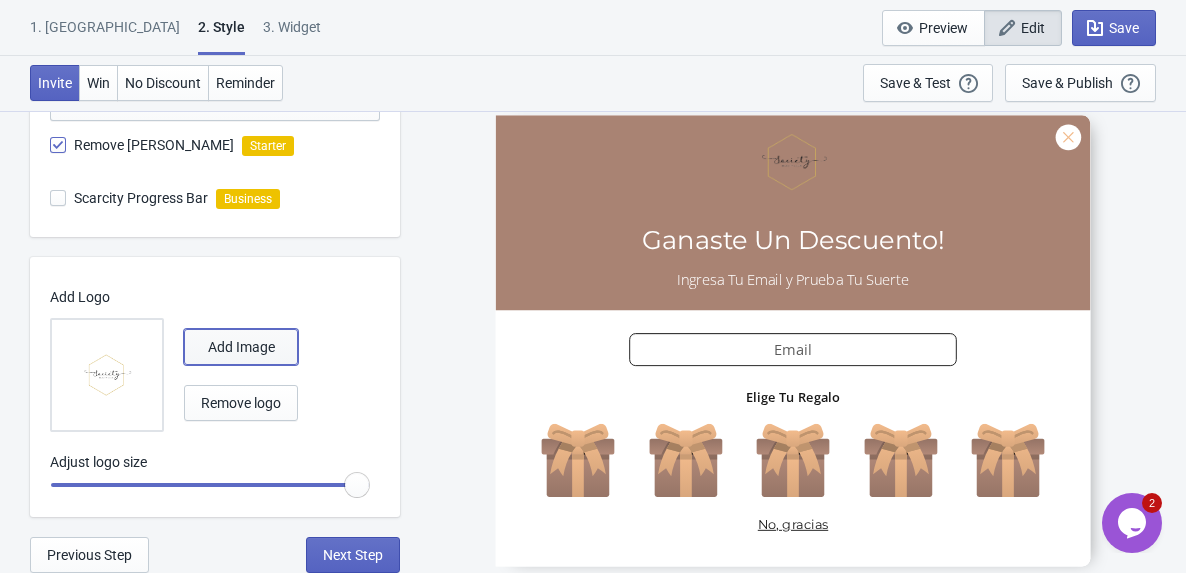 click on "Add Image" at bounding box center (241, 347) 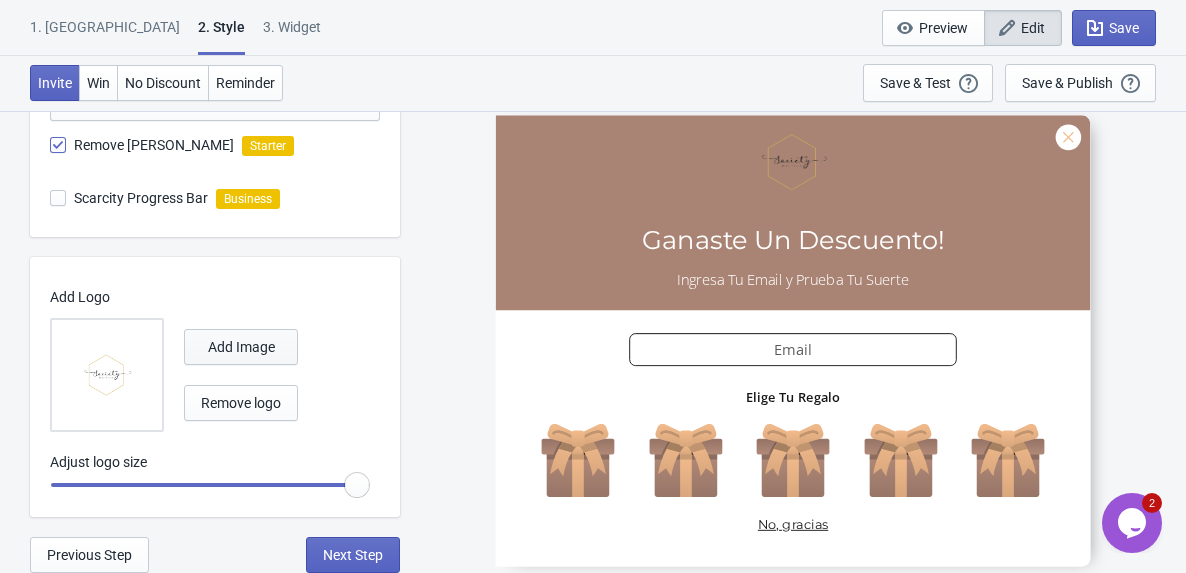 click on "Add Image" at bounding box center (241, 347) 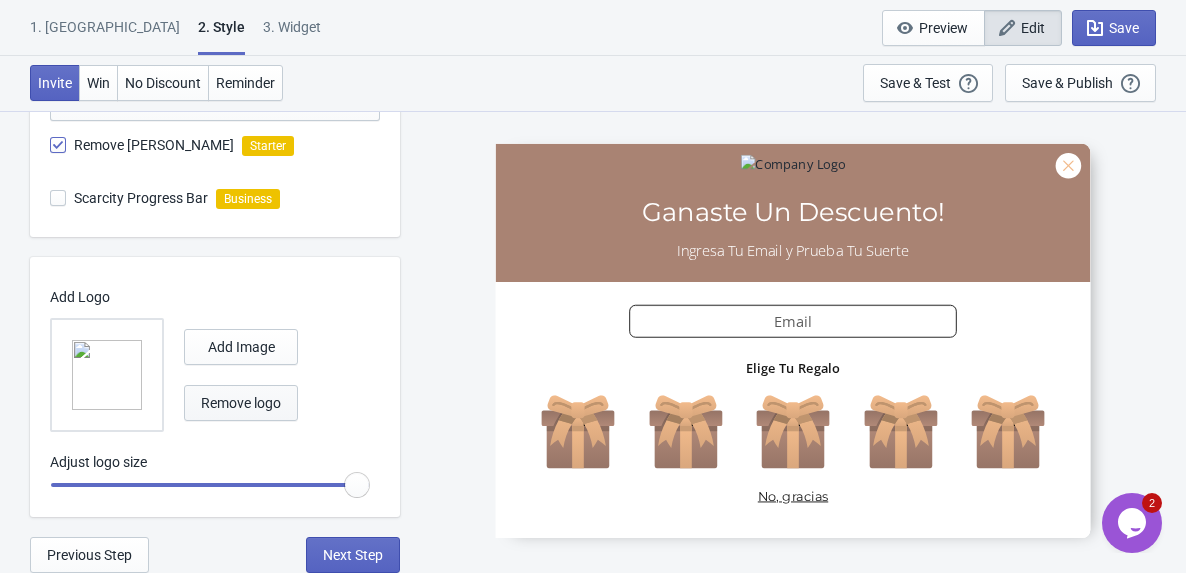 click on "Remove logo" at bounding box center [241, 403] 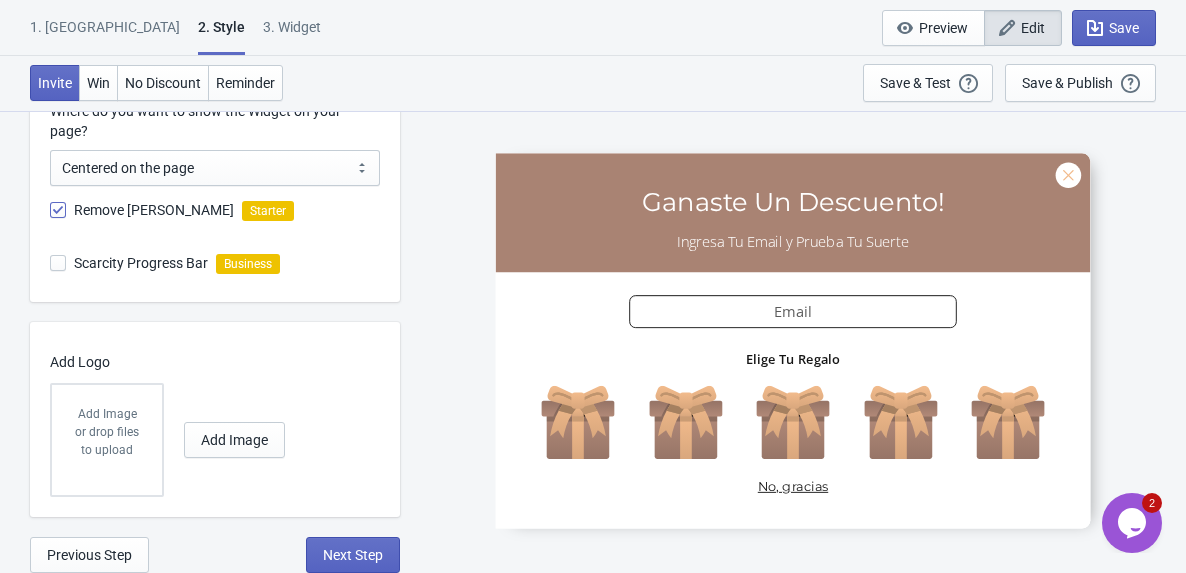 scroll, scrollTop: 971, scrollLeft: 0, axis: vertical 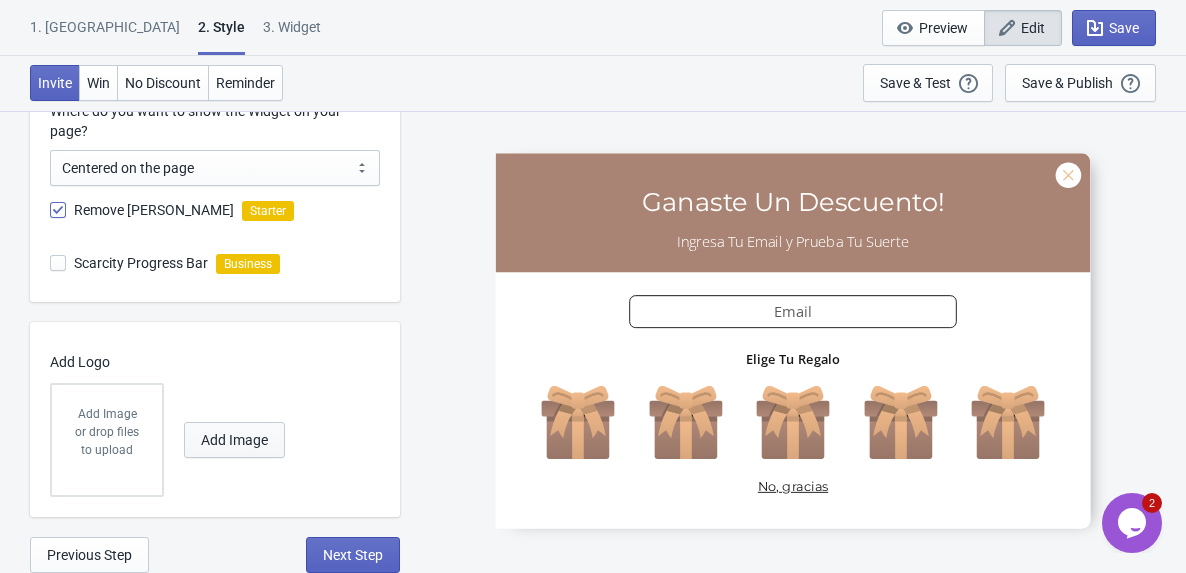 click on "Add Image" at bounding box center [234, 440] 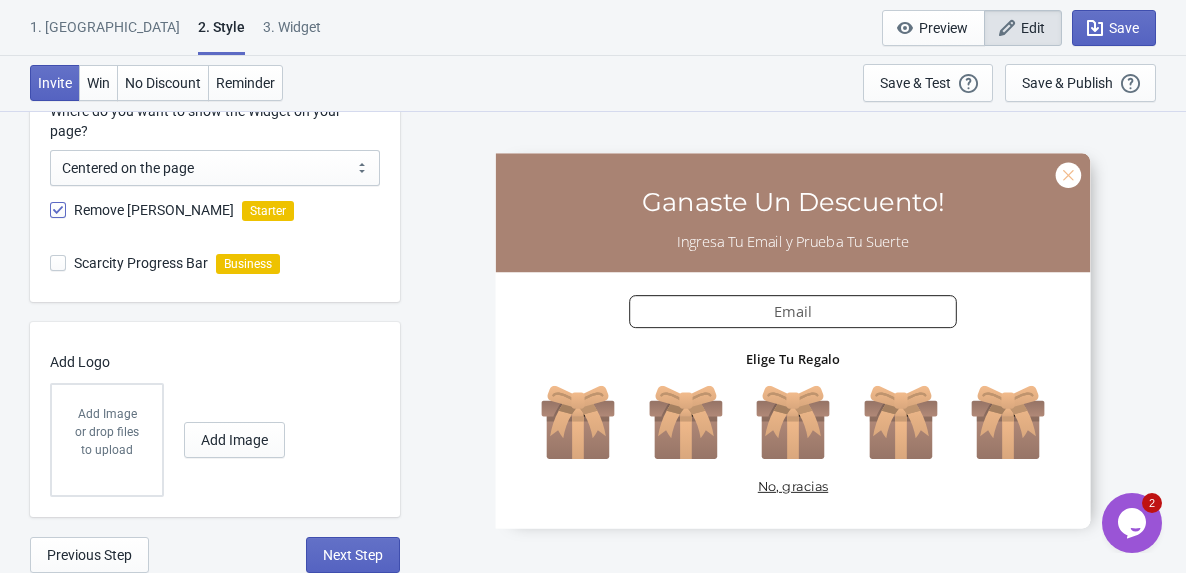 radio on "true" 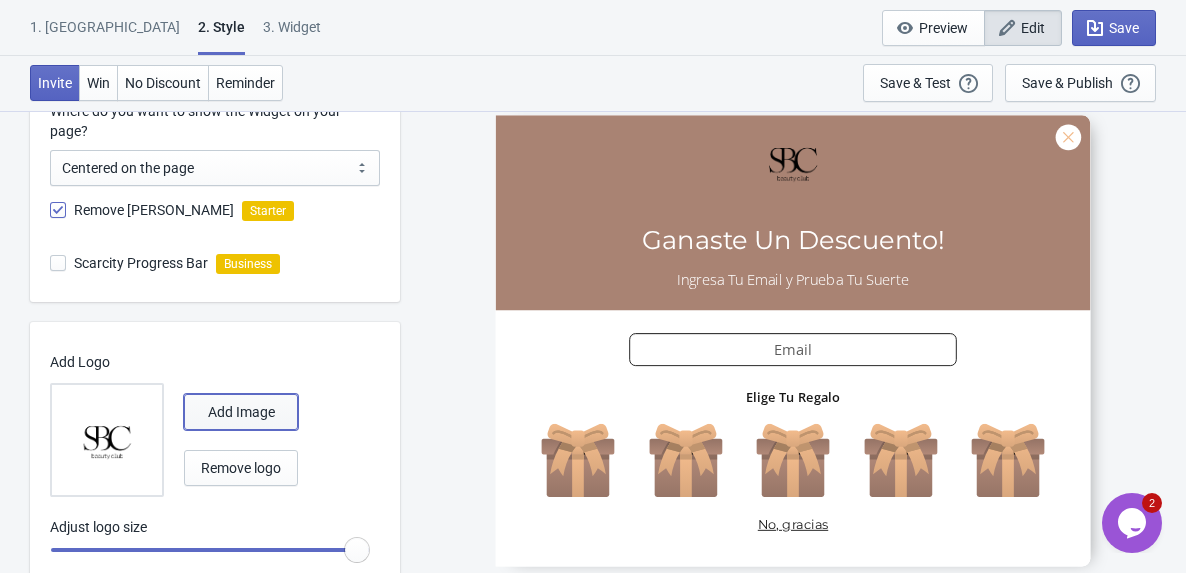 click on "Add Image" at bounding box center [241, 412] 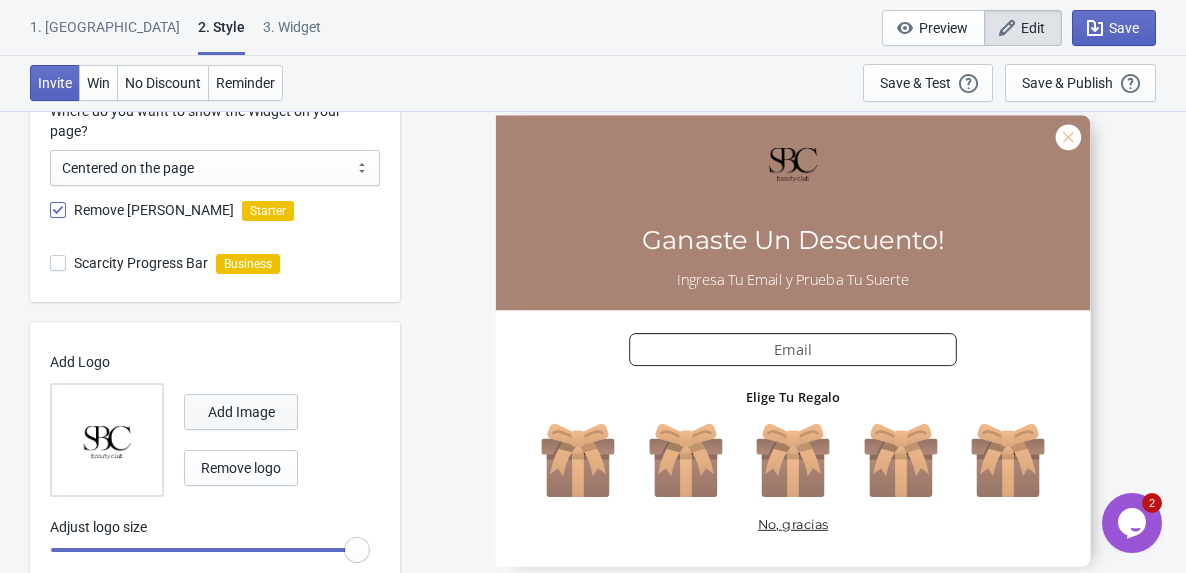 scroll, scrollTop: 1036, scrollLeft: 0, axis: vertical 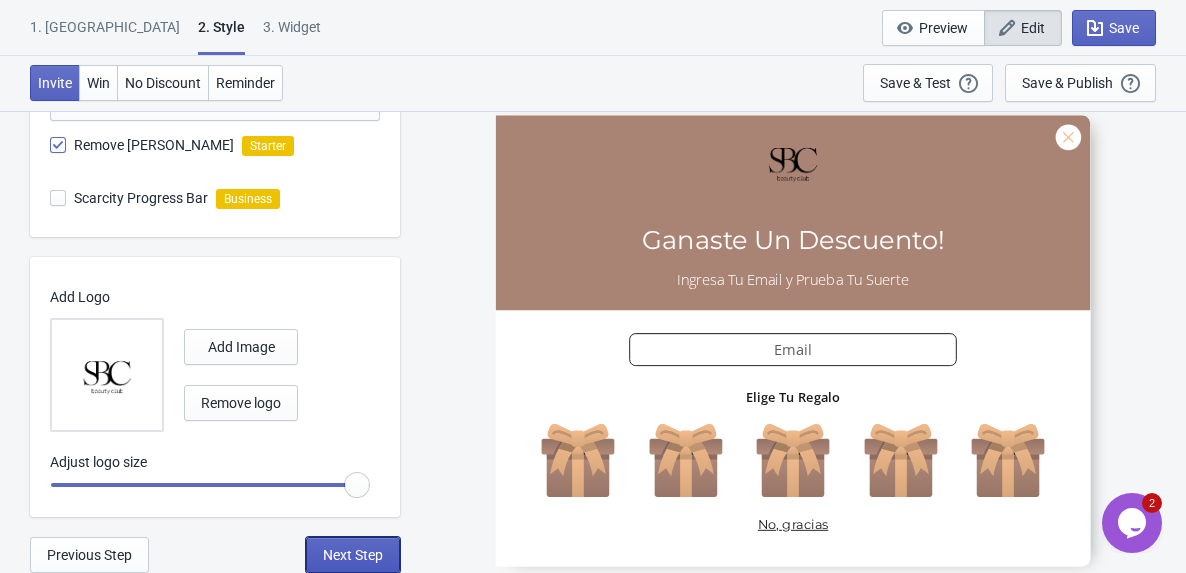 click on "Next Step" at bounding box center [353, 555] 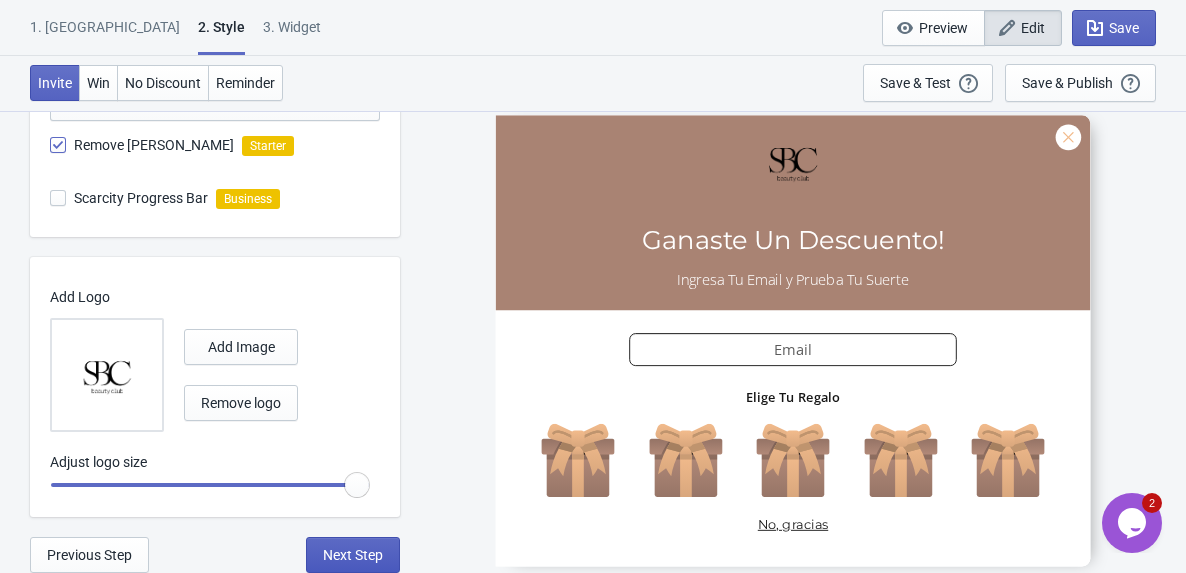 select on "1" 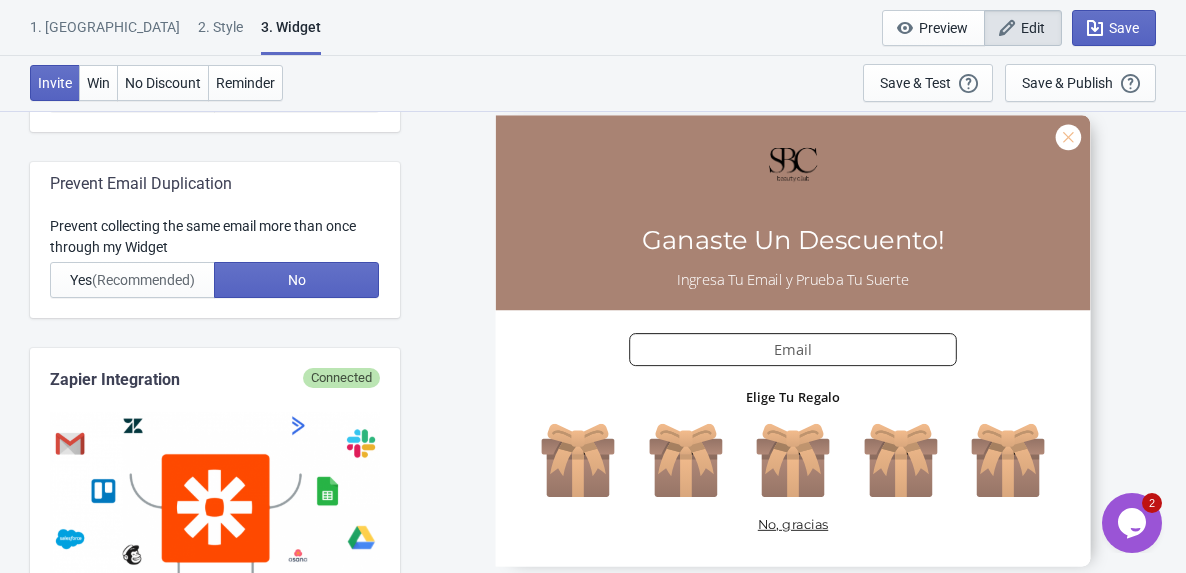 scroll, scrollTop: 868, scrollLeft: 0, axis: vertical 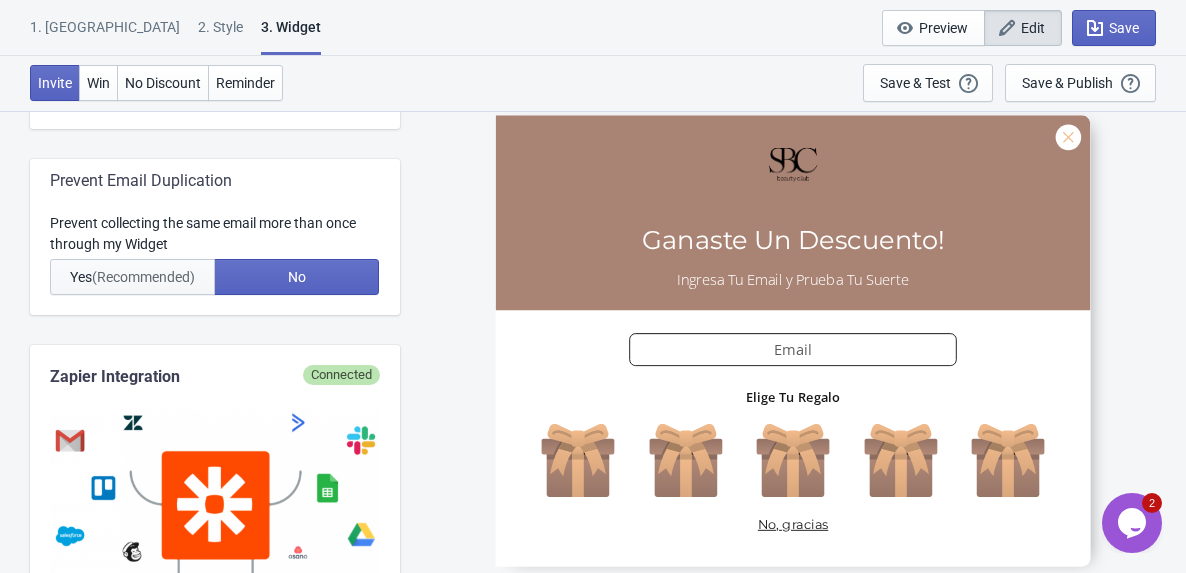 click on "(Recommended)" at bounding box center [143, 277] 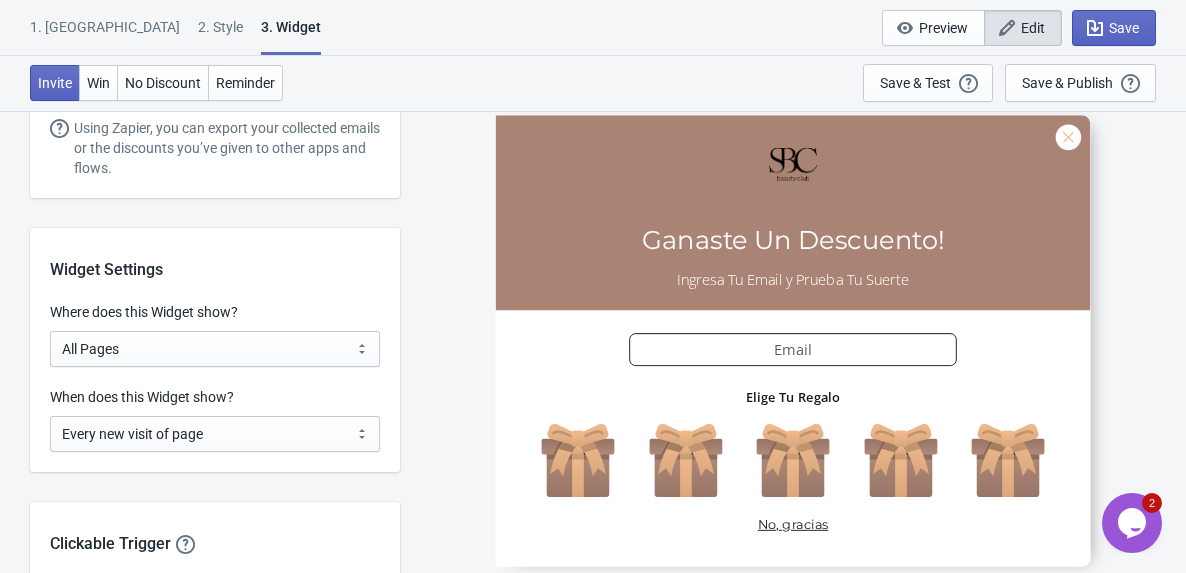 scroll, scrollTop: 1448, scrollLeft: 0, axis: vertical 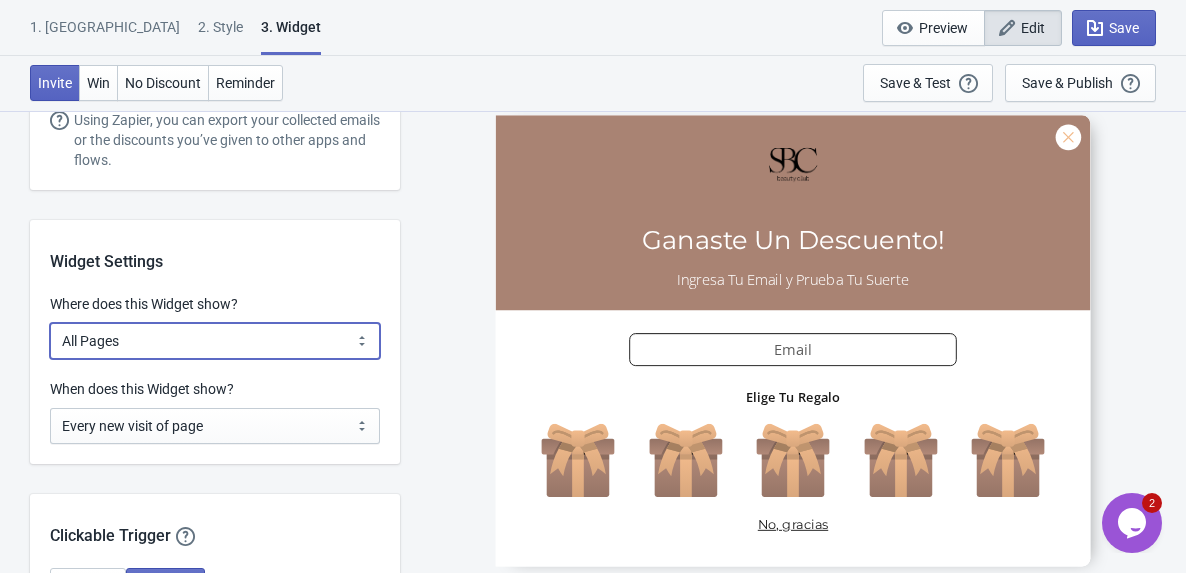 click on "All Pages All Product Pages All Blog Pages All Static Pages Specific Product(s) Specific Blog Posts Specific Pages Specific Collection Homepage Only Specific URL" at bounding box center (215, 341) 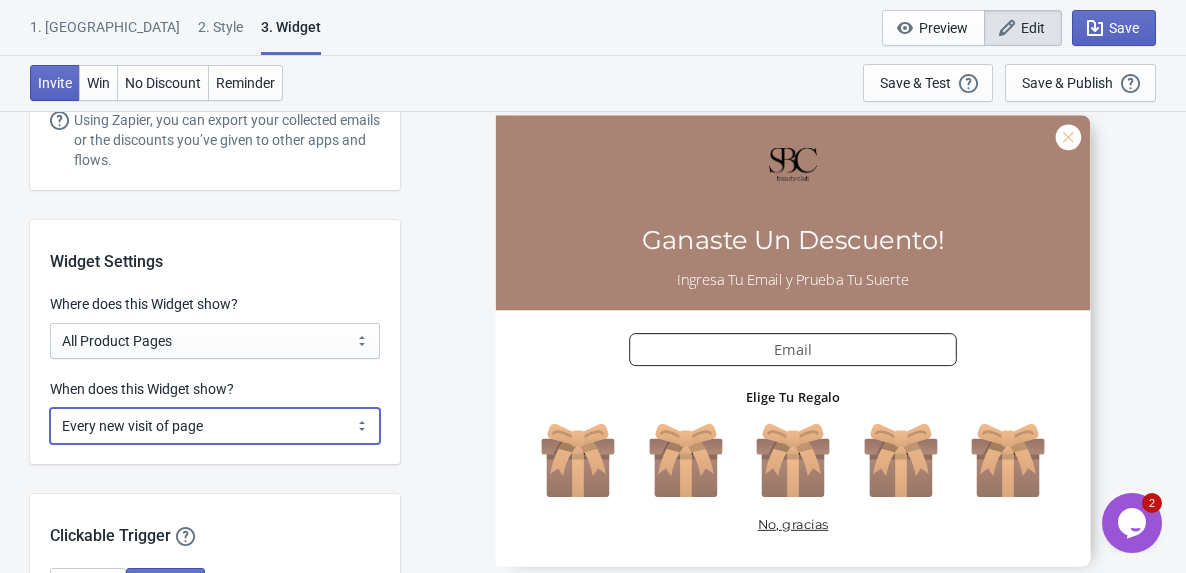 click on "Every new visit of page Once every period of time Once per visitor session (Recommended) Once per user" at bounding box center [215, 426] 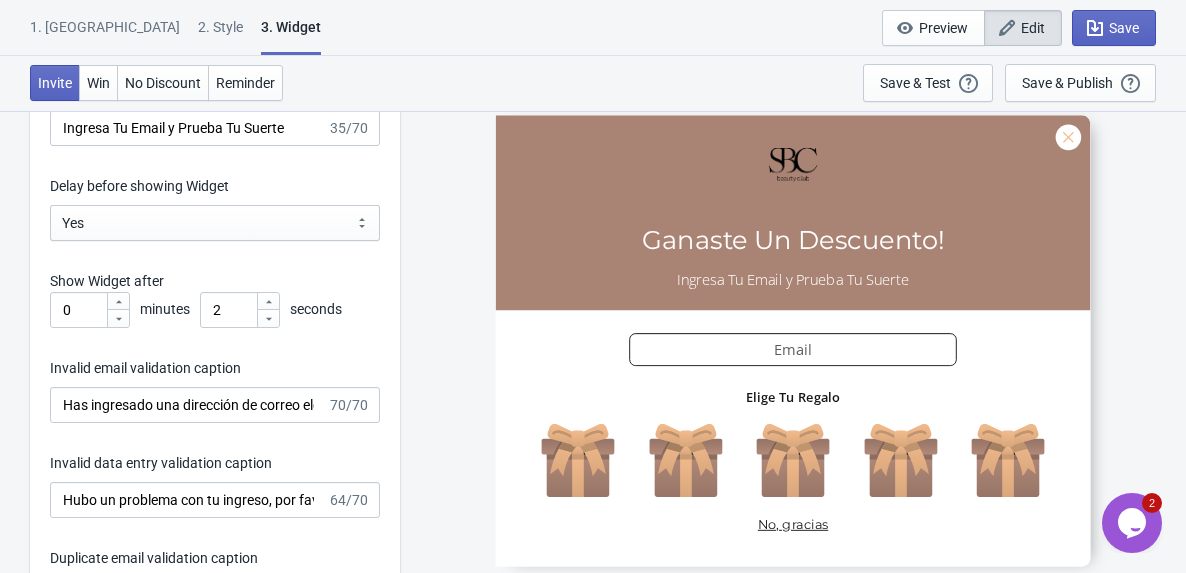 scroll, scrollTop: 2950, scrollLeft: 0, axis: vertical 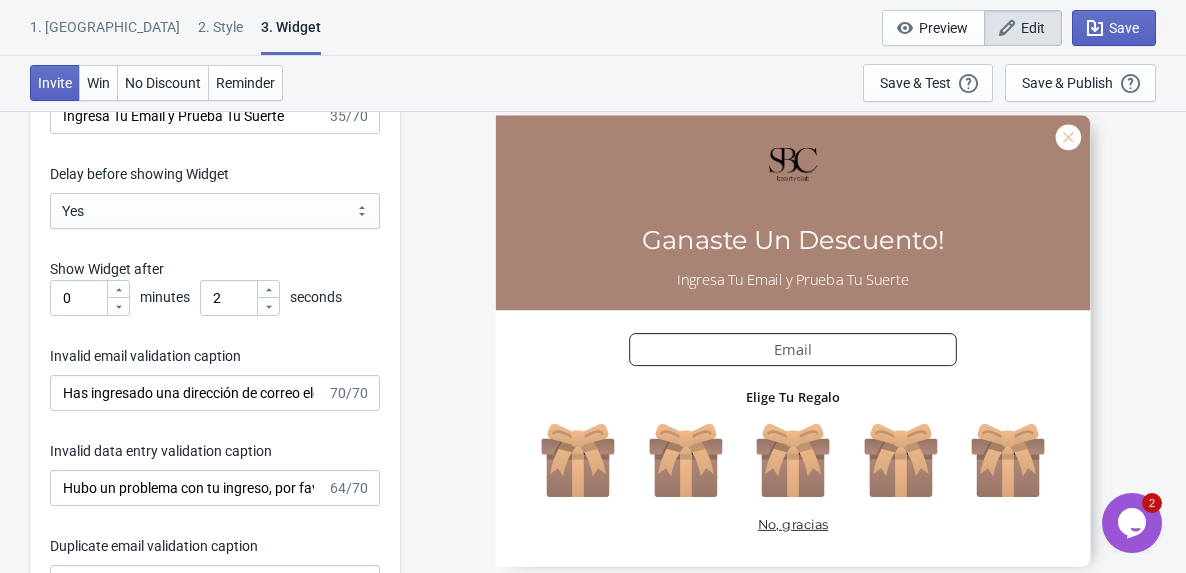 click 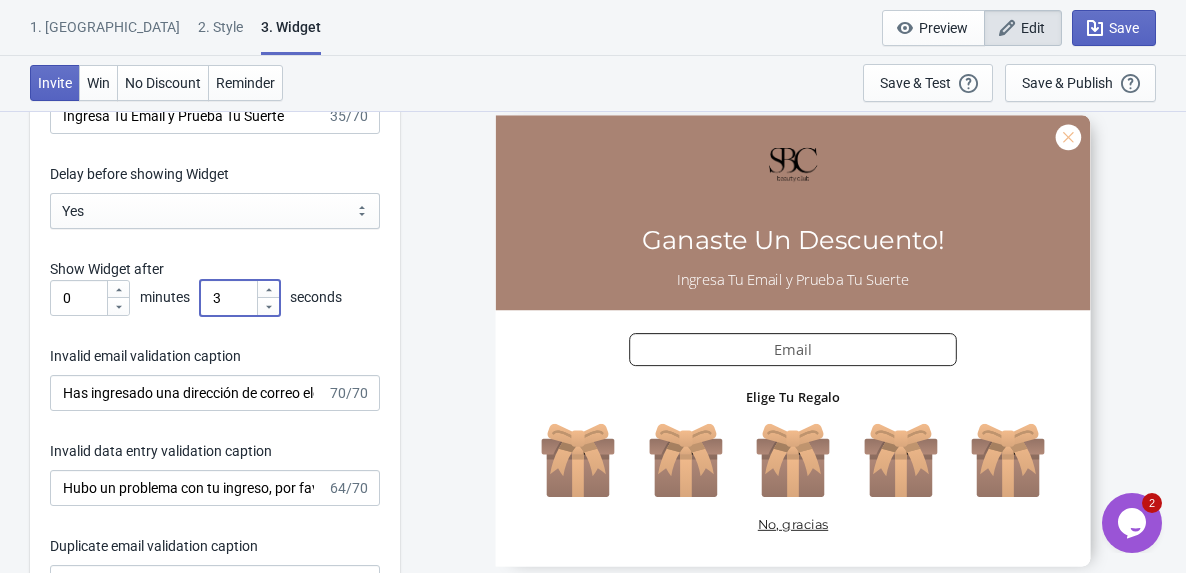 click 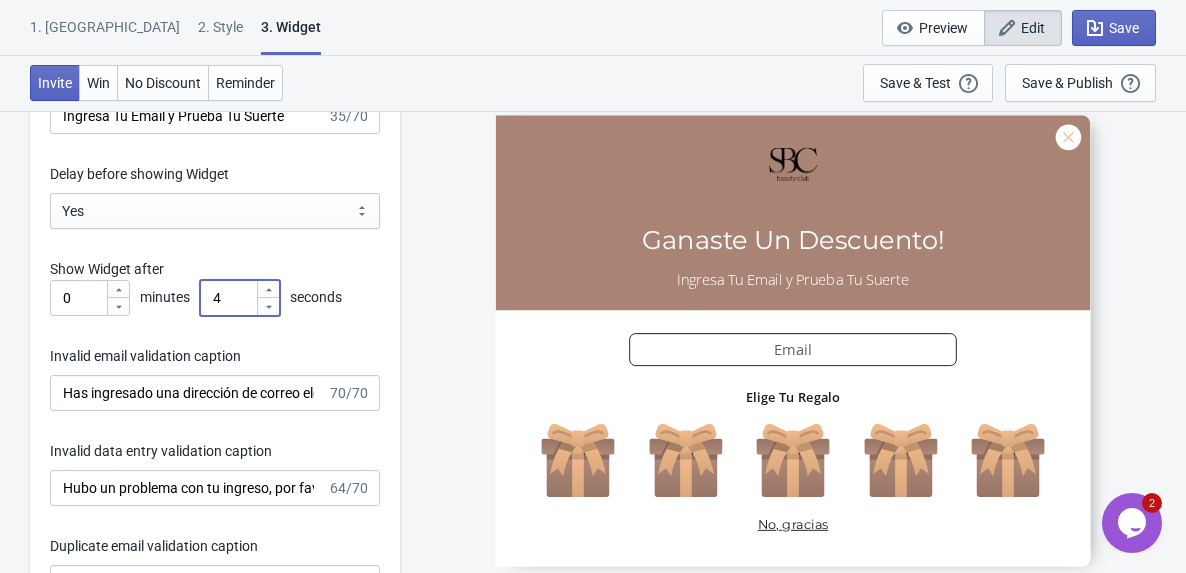 click 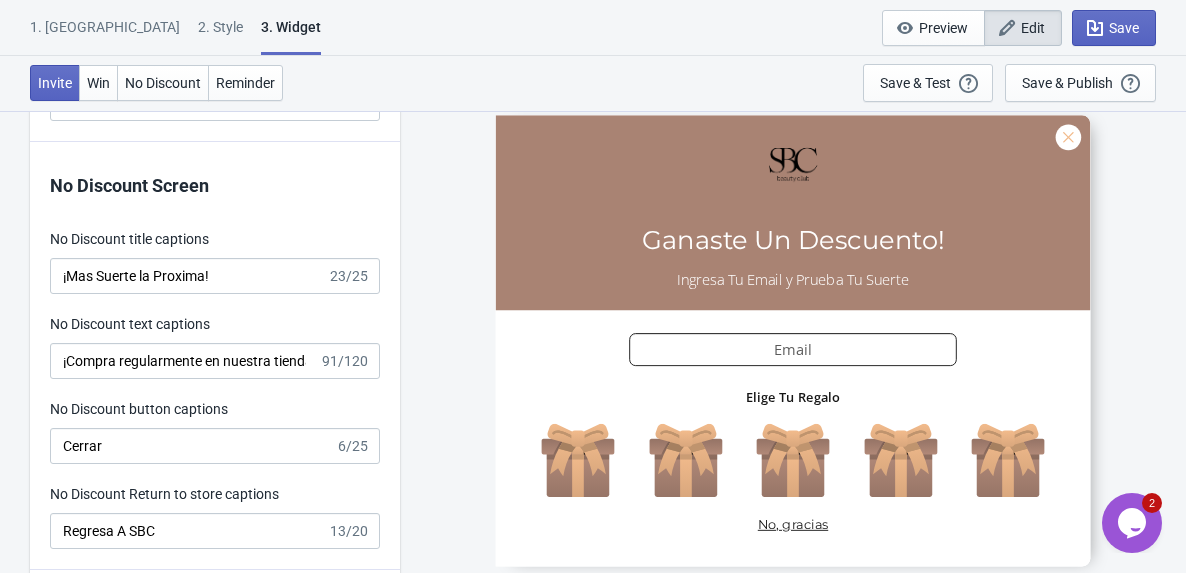 scroll, scrollTop: 4481, scrollLeft: 0, axis: vertical 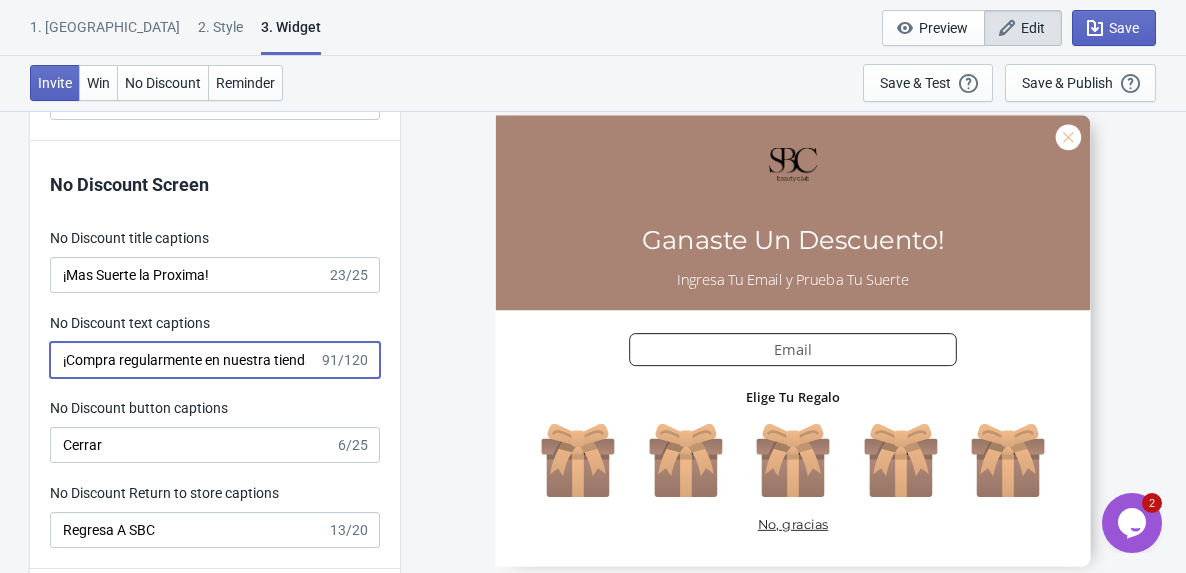 type on "no_code" 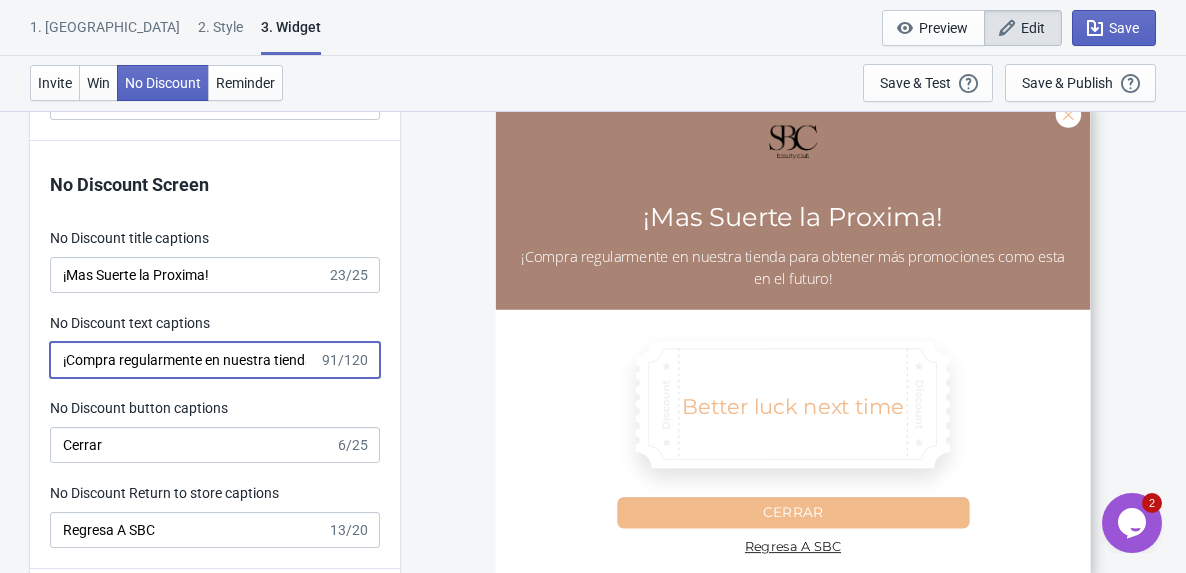 click on "¡Compra regularmente en nuestra tienda para obtener más promociones como esta en el futuro!" at bounding box center [184, 360] 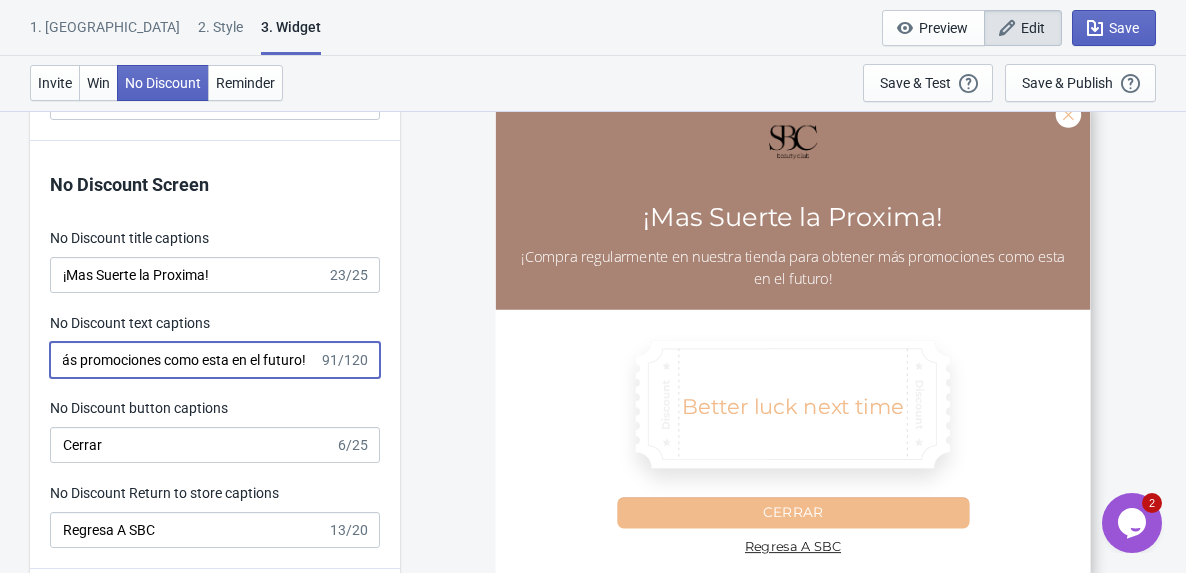 scroll, scrollTop: 0, scrollLeft: 373, axis: horizontal 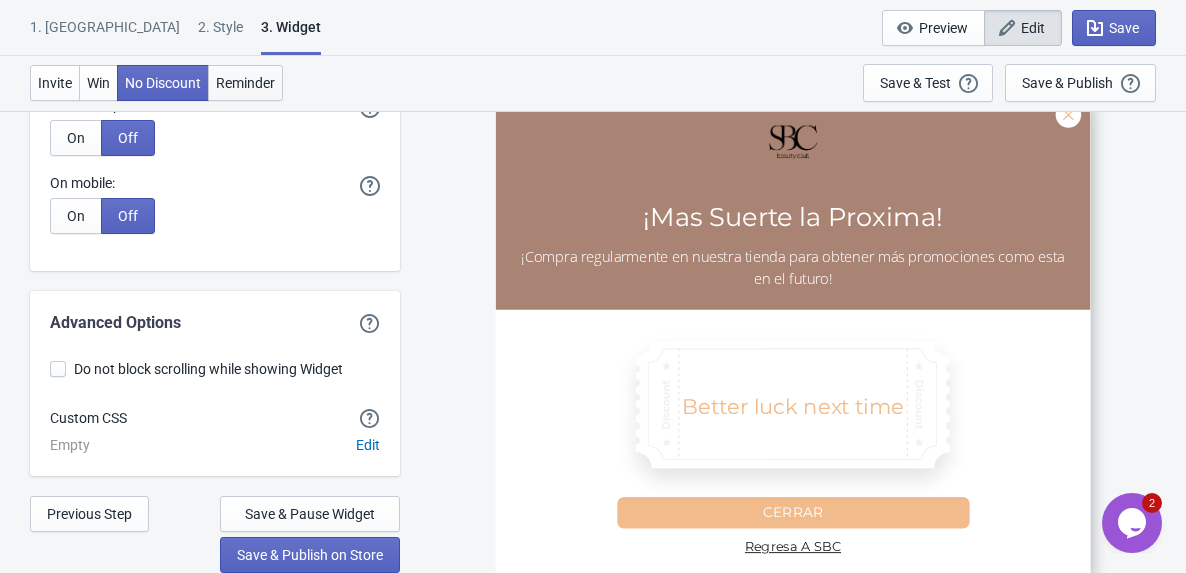 click on "Reminder" at bounding box center (245, 83) 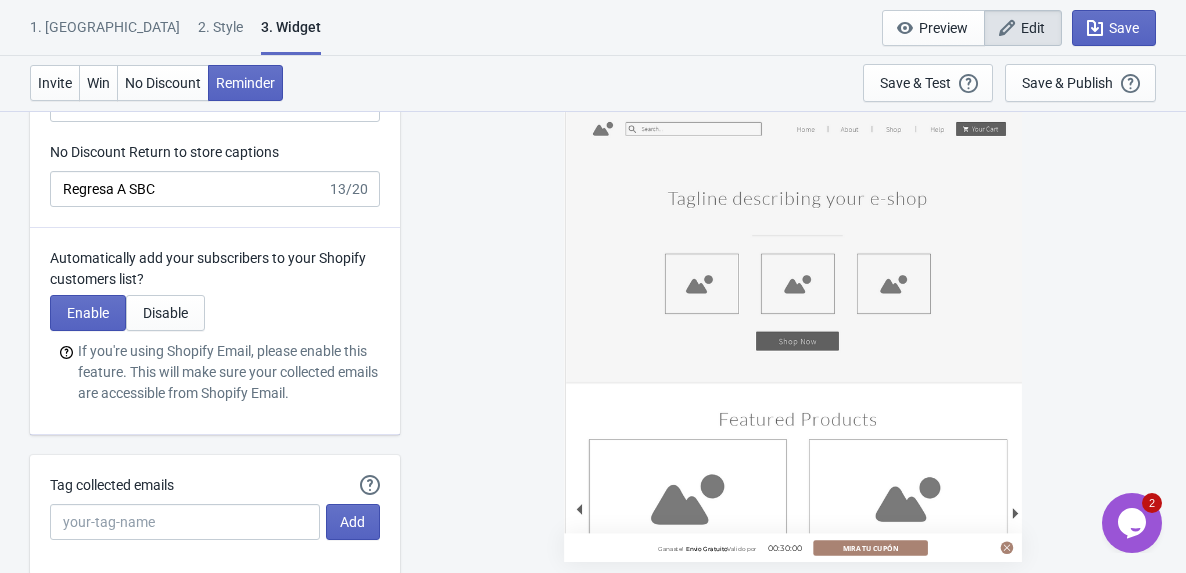 scroll, scrollTop: 4901, scrollLeft: 0, axis: vertical 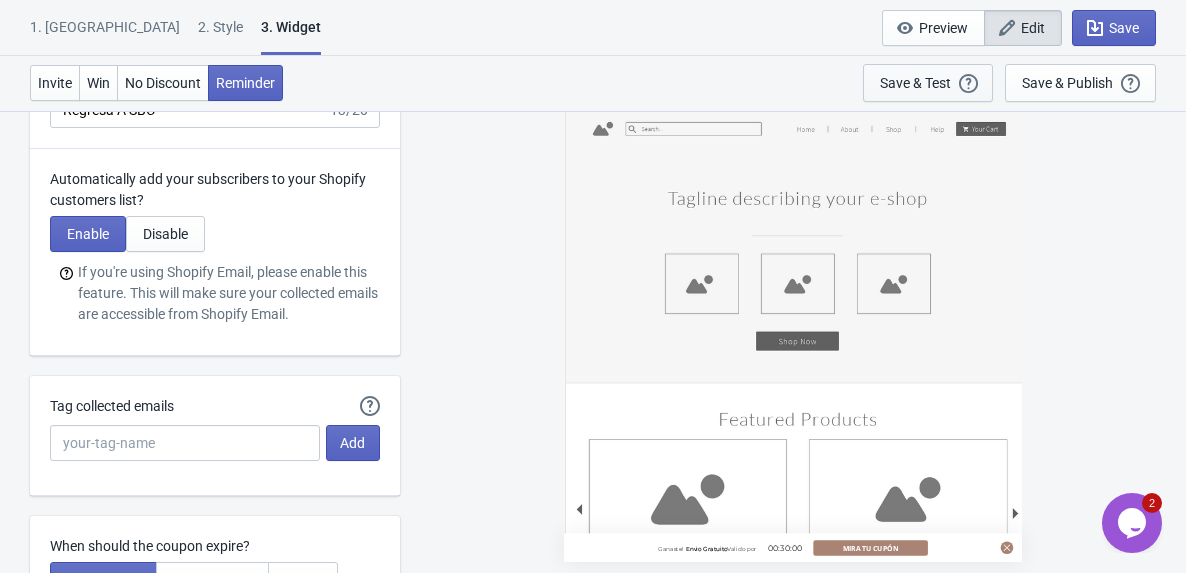 click on "Save & Test" at bounding box center (915, 83) 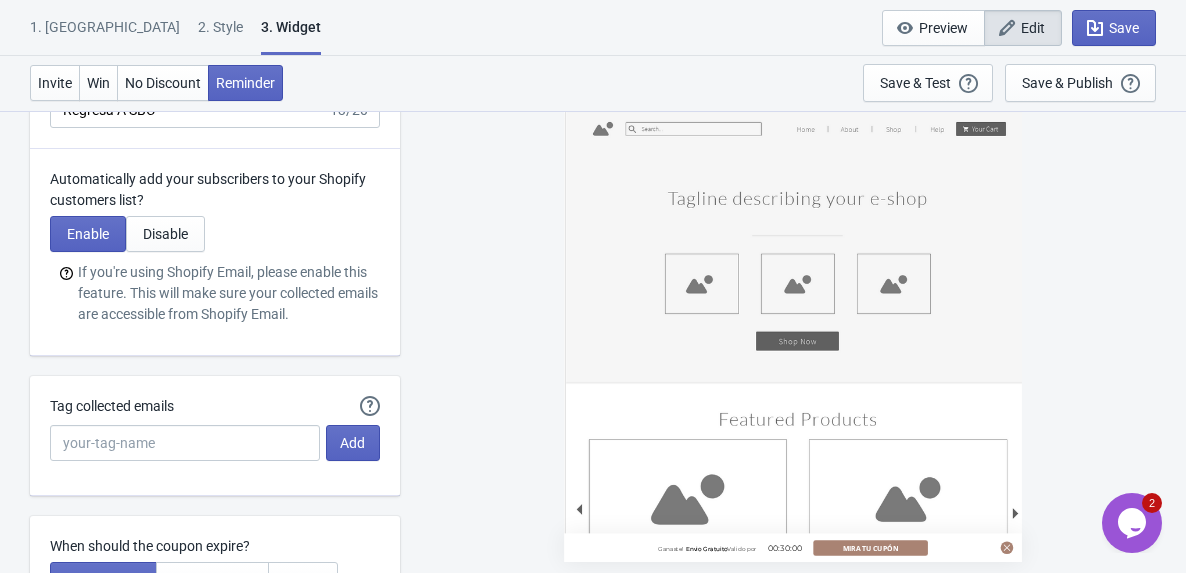 scroll, scrollTop: 4902, scrollLeft: 0, axis: vertical 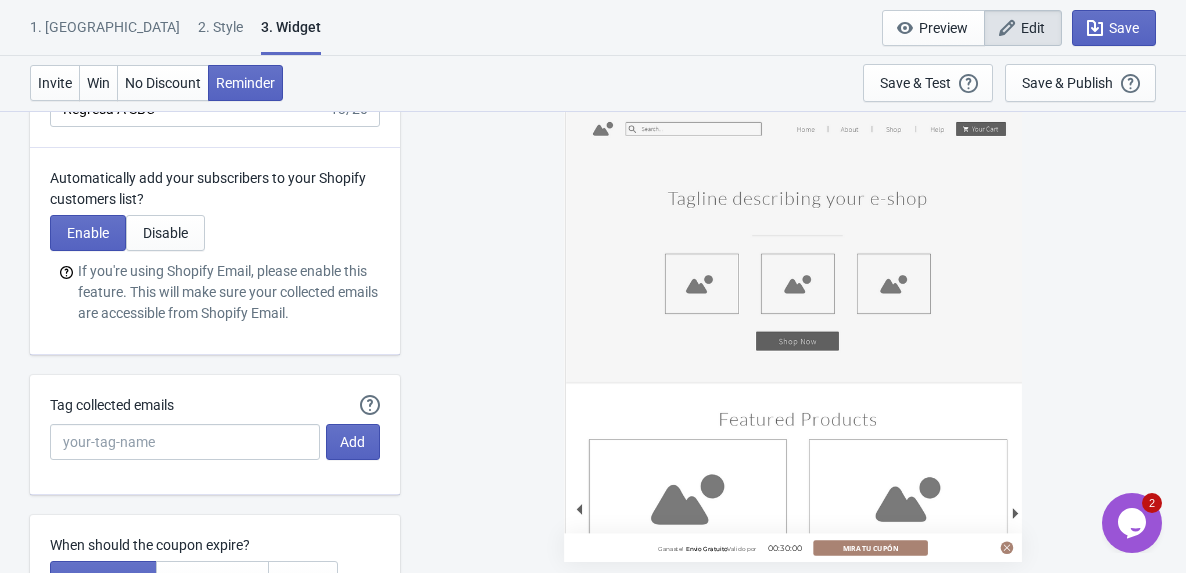 click on "Edit" at bounding box center [1033, 28] 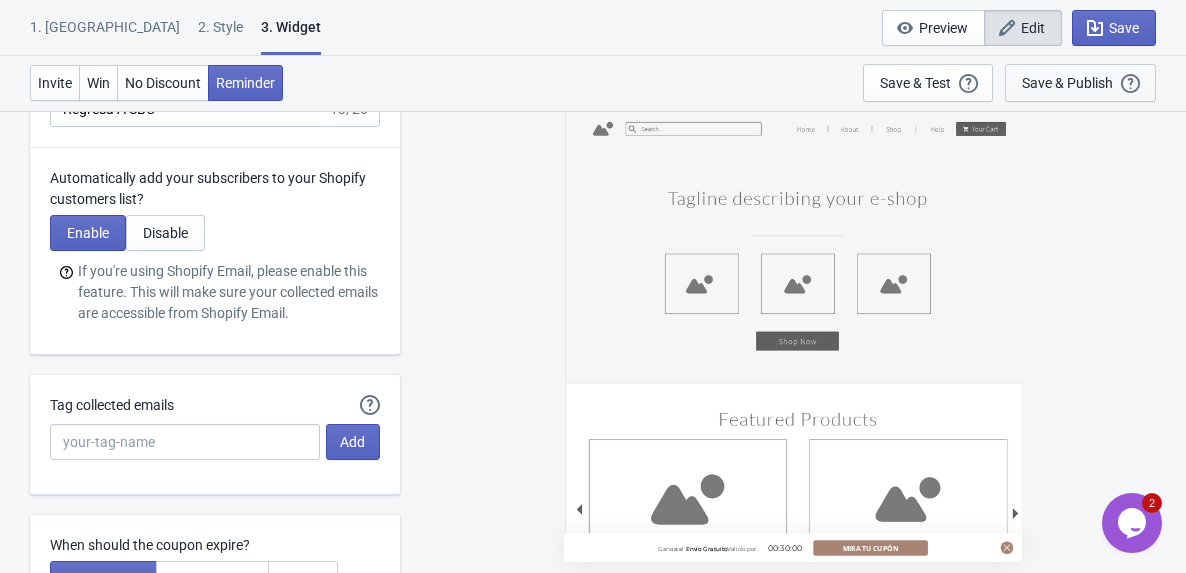click on "Save & Publish" at bounding box center [1067, 83] 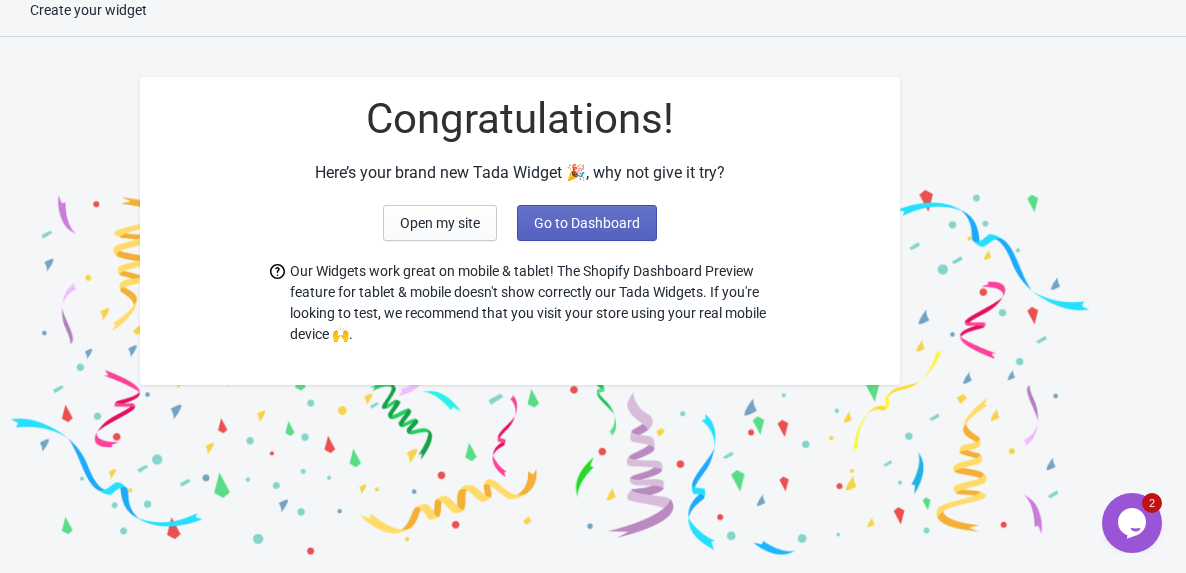 scroll, scrollTop: 20, scrollLeft: 0, axis: vertical 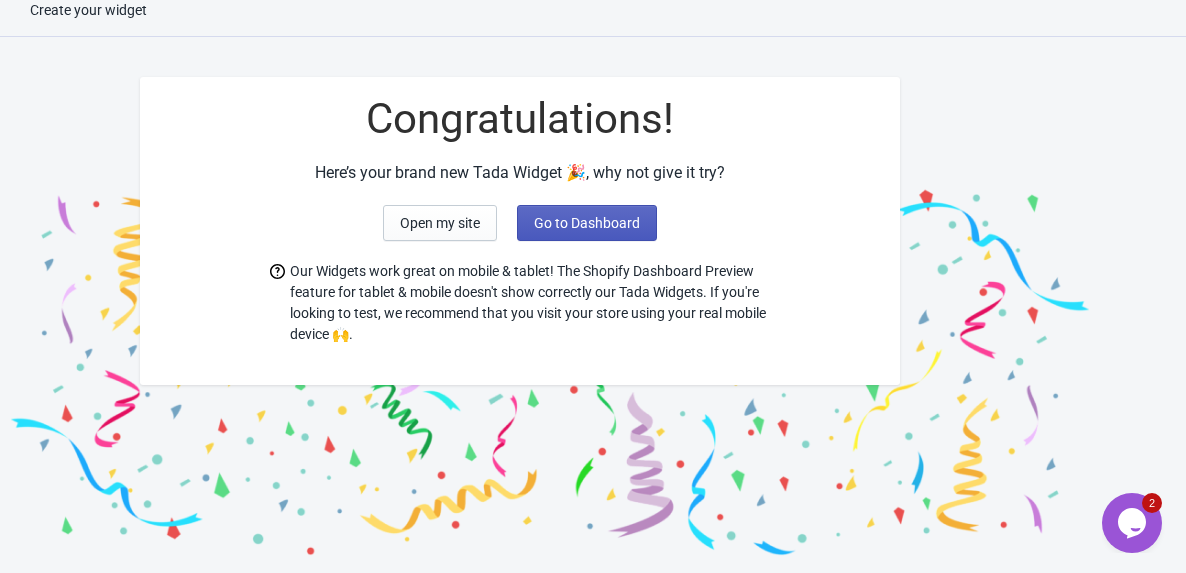 click on "Go to Dashboard" at bounding box center (587, 223) 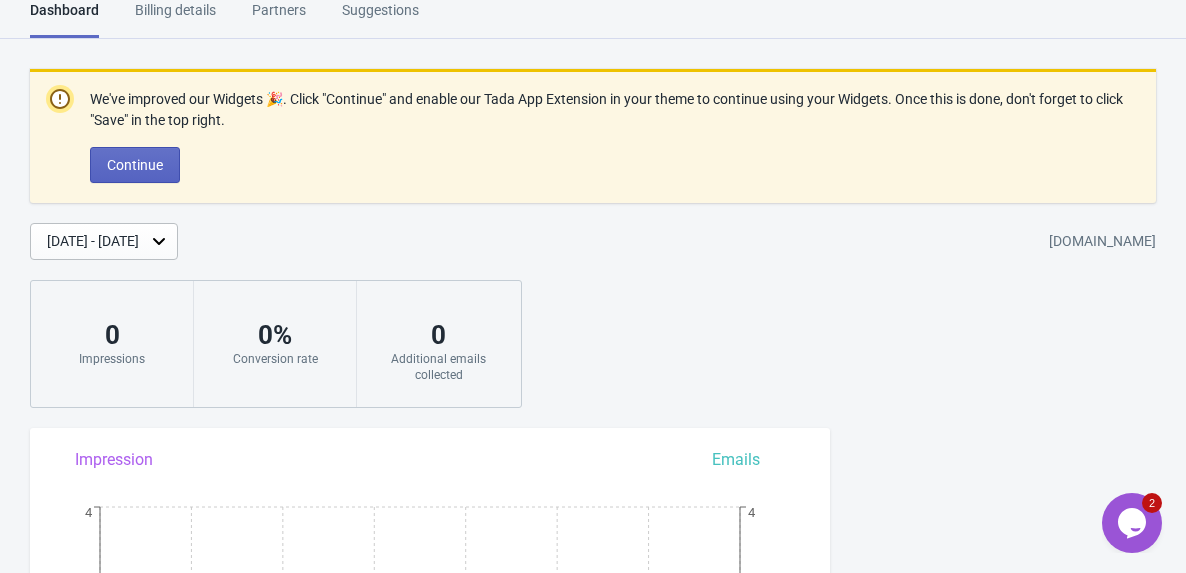 scroll, scrollTop: 0, scrollLeft: 0, axis: both 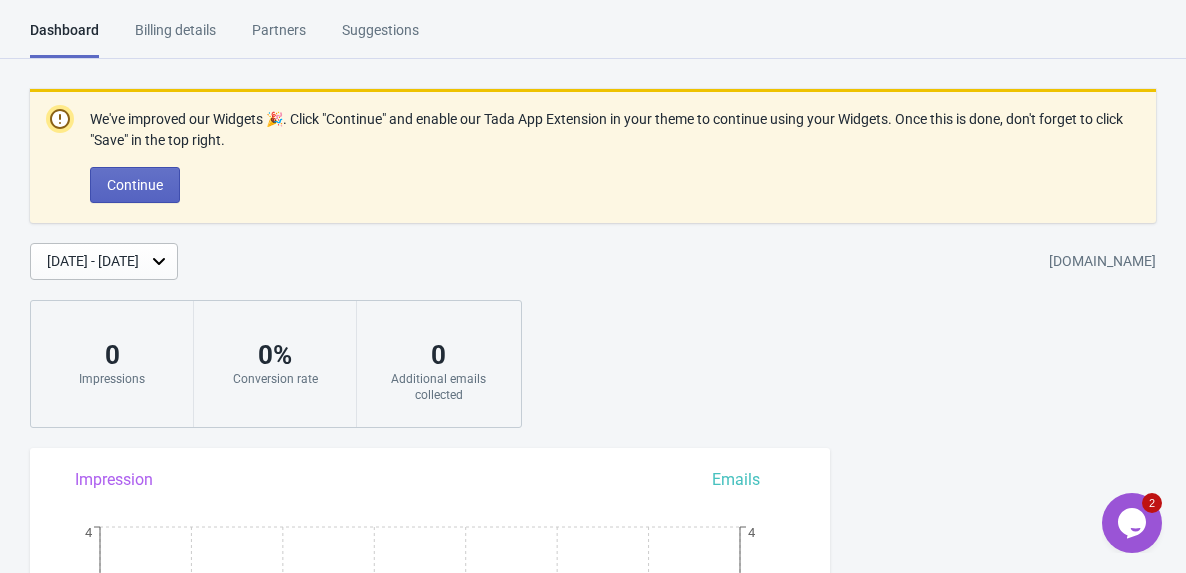 click on "Billing details" at bounding box center [175, 37] 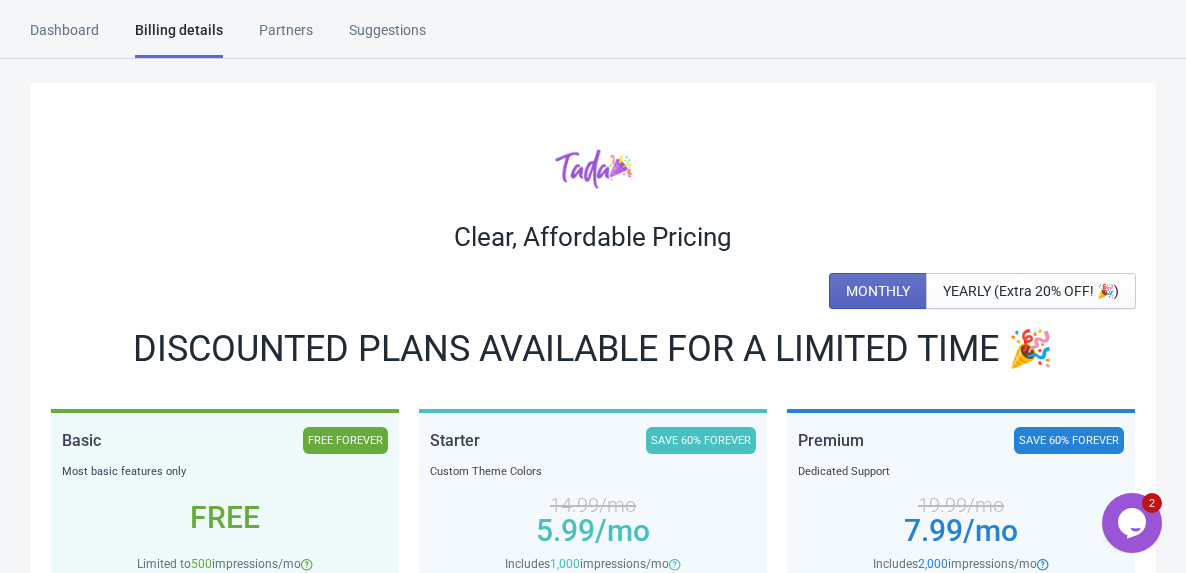 click on "Partners" at bounding box center (286, 37) 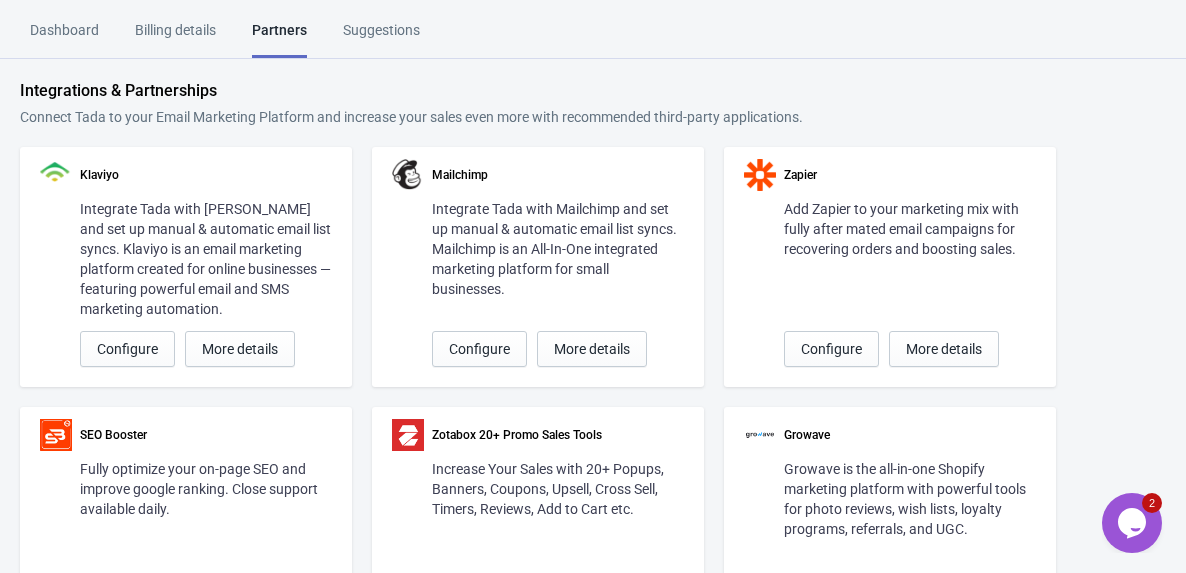 click on "Suggestions" at bounding box center [381, 37] 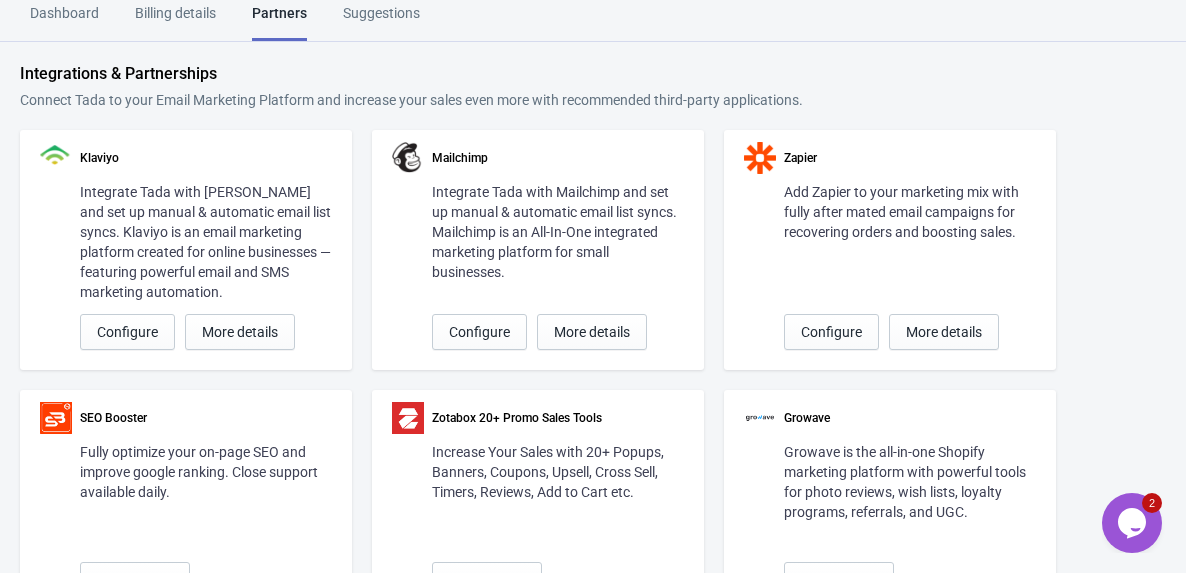 scroll, scrollTop: 0, scrollLeft: 0, axis: both 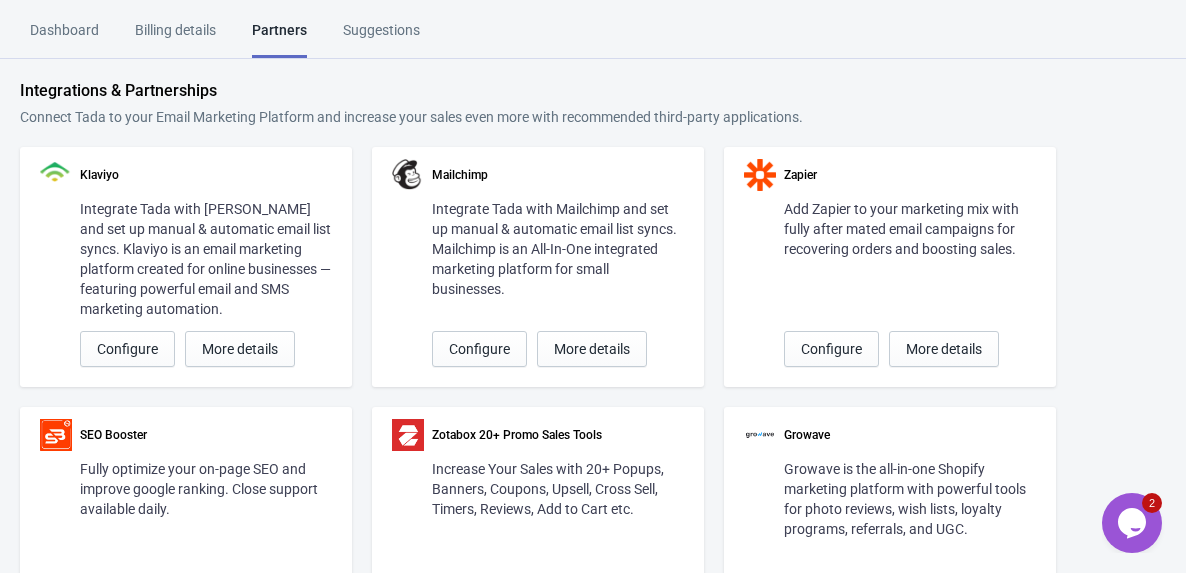 click on "Dashboard" at bounding box center (64, 37) 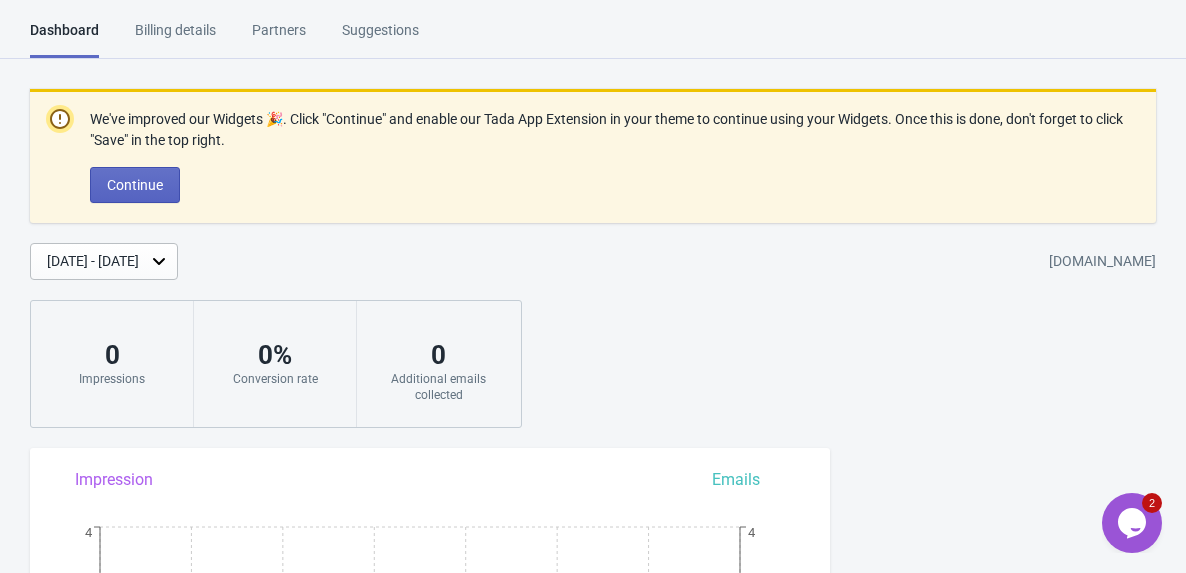 scroll, scrollTop: 2, scrollLeft: 0, axis: vertical 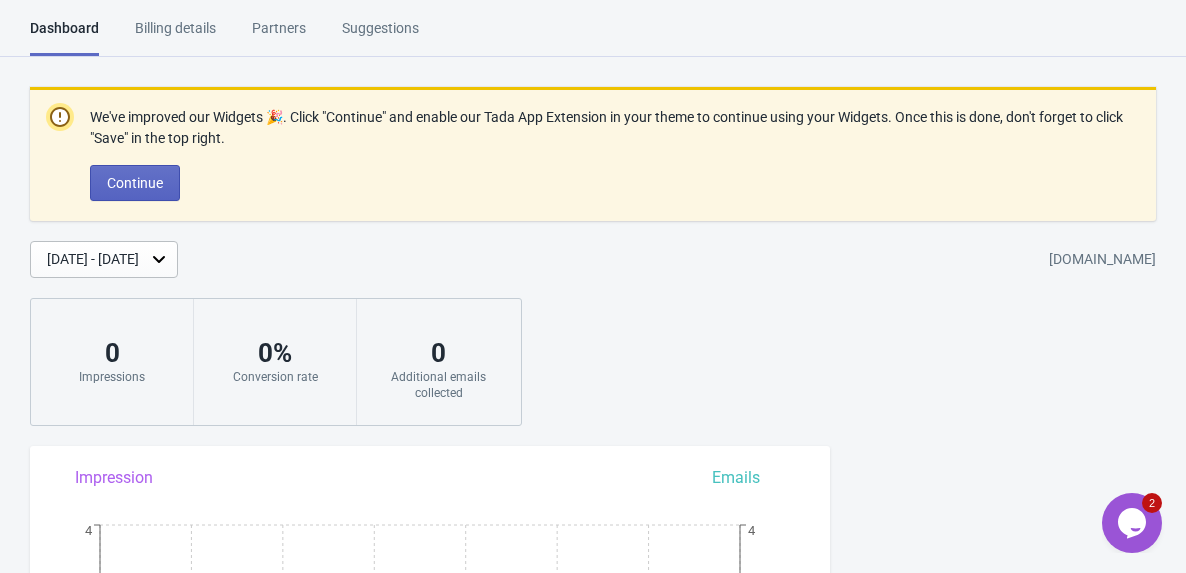 click on "Dashboard Billing details Partners Suggestions Dashboard Billing details Partners Suggestions" at bounding box center (593, 37) 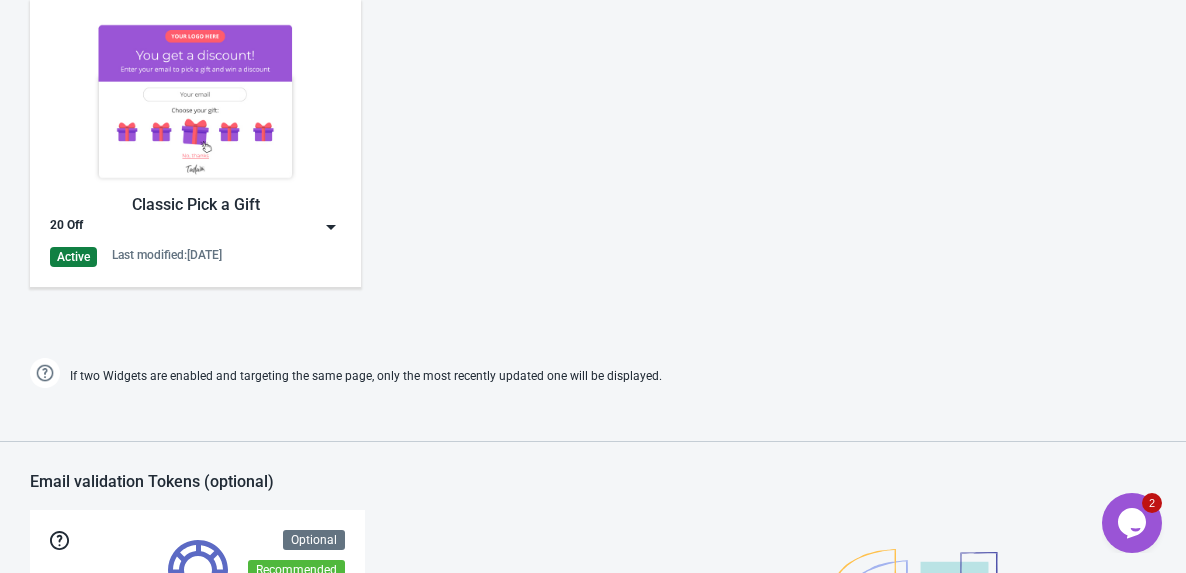 scroll, scrollTop: 1188, scrollLeft: 0, axis: vertical 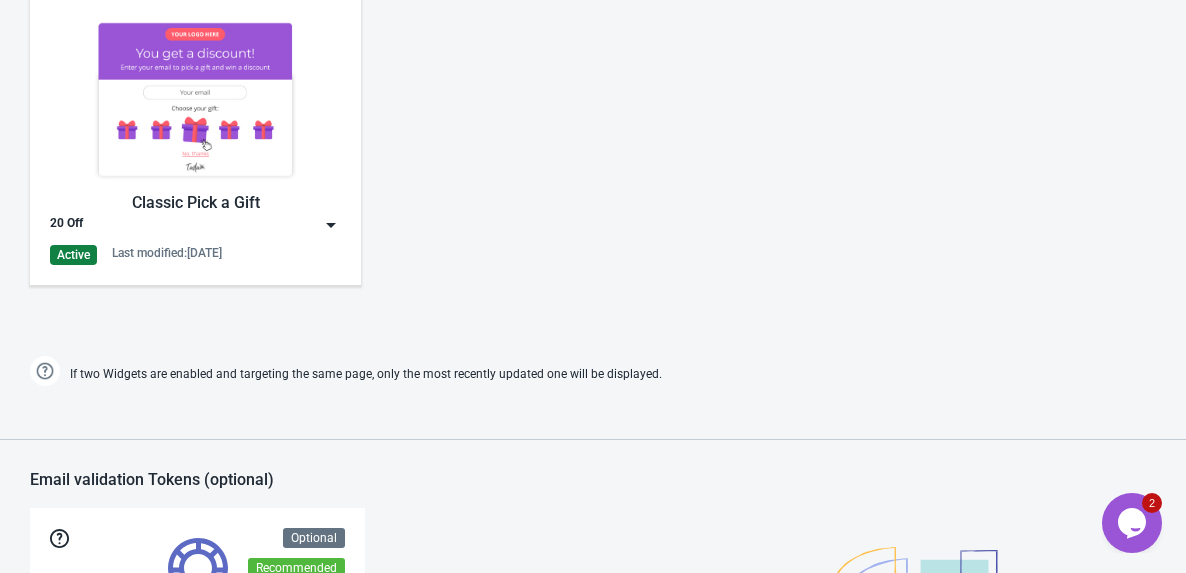 click at bounding box center (331, 225) 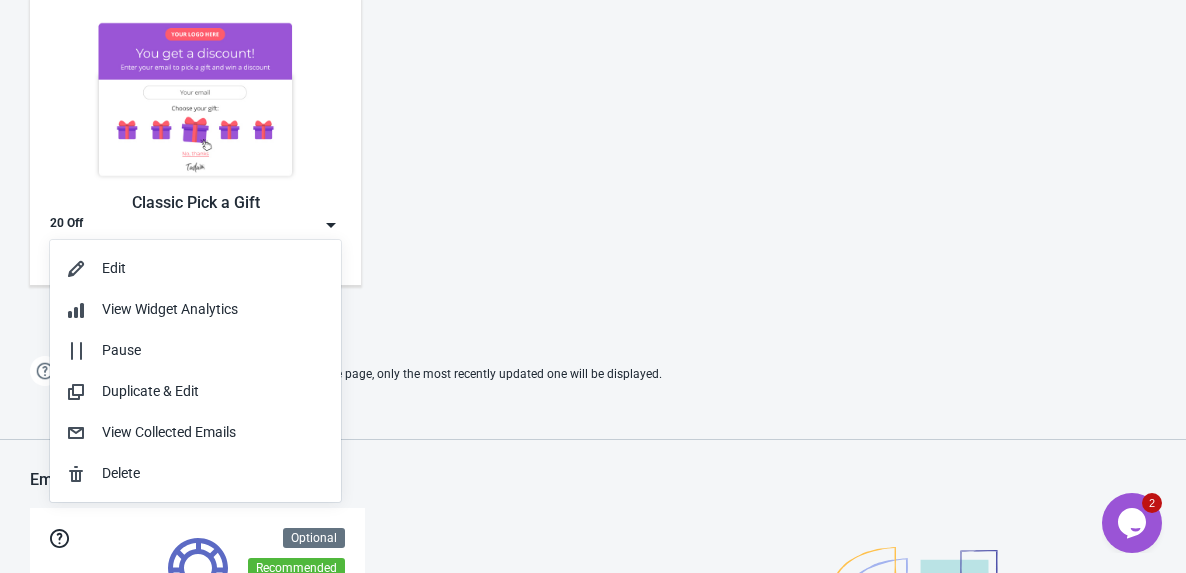 click on "Classic Pick a Gift 20 Off Active Last modified:  24.7.2025" at bounding box center (593, 158) 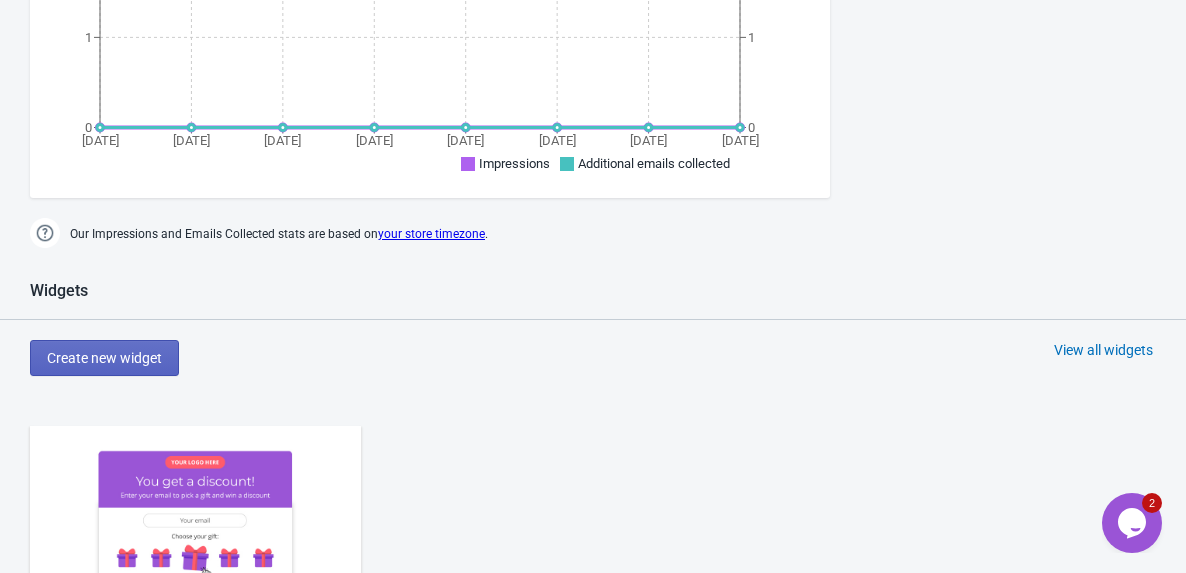 scroll, scrollTop: 826, scrollLeft: 0, axis: vertical 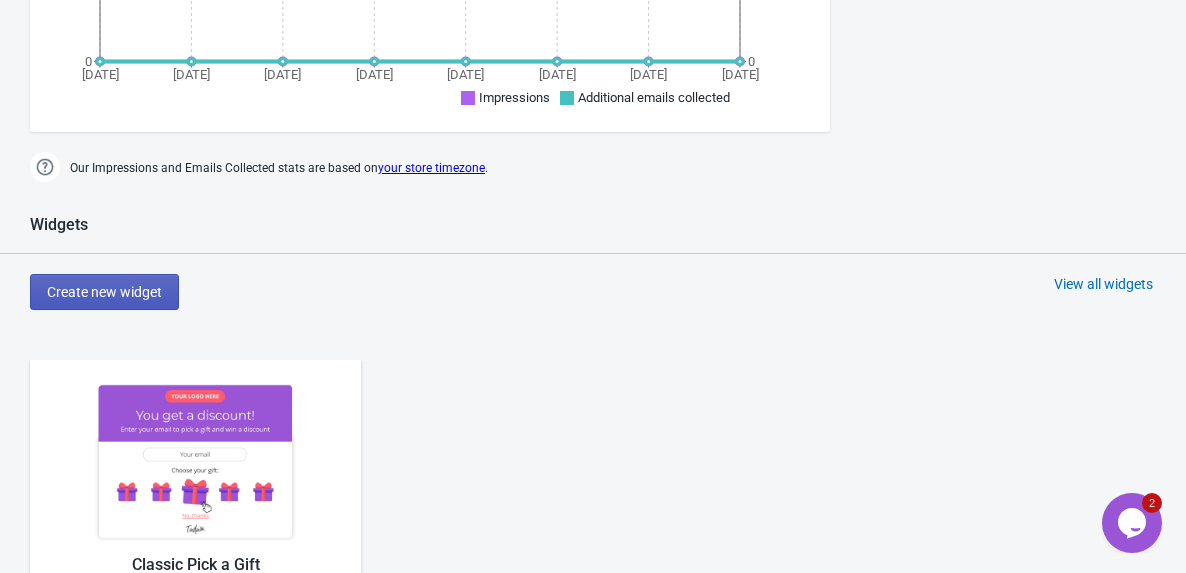 click on "Create new widget" at bounding box center [104, 292] 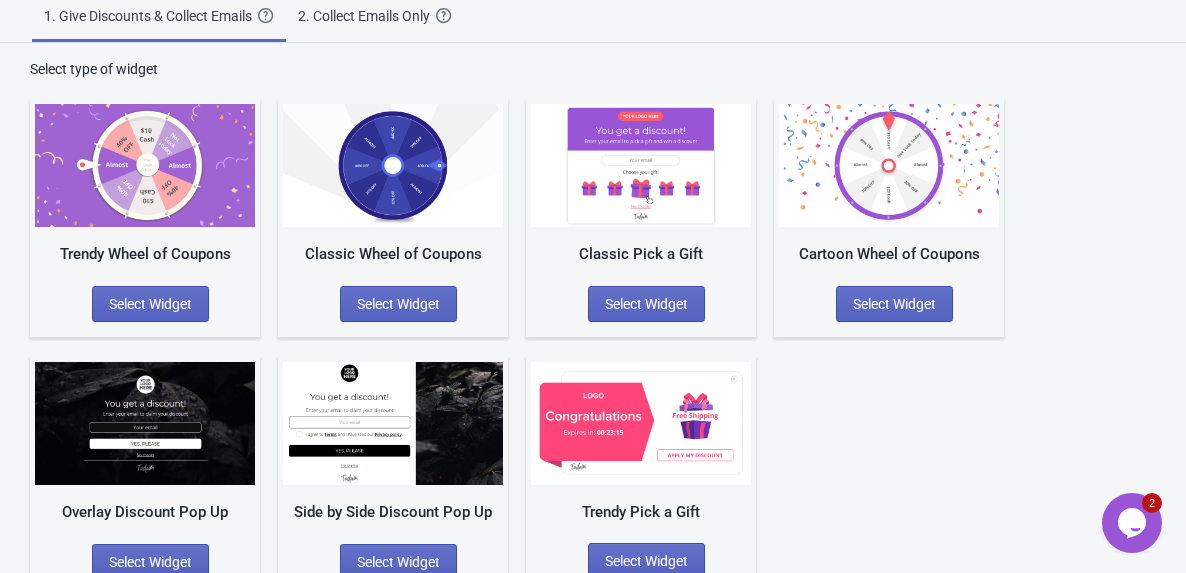 scroll, scrollTop: 111, scrollLeft: 0, axis: vertical 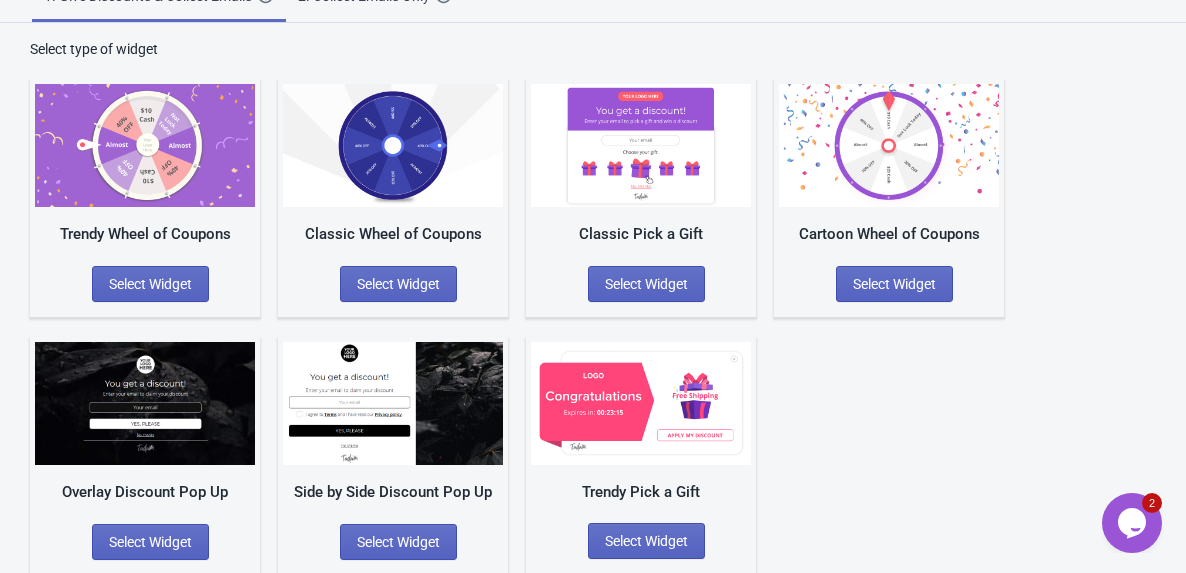 click 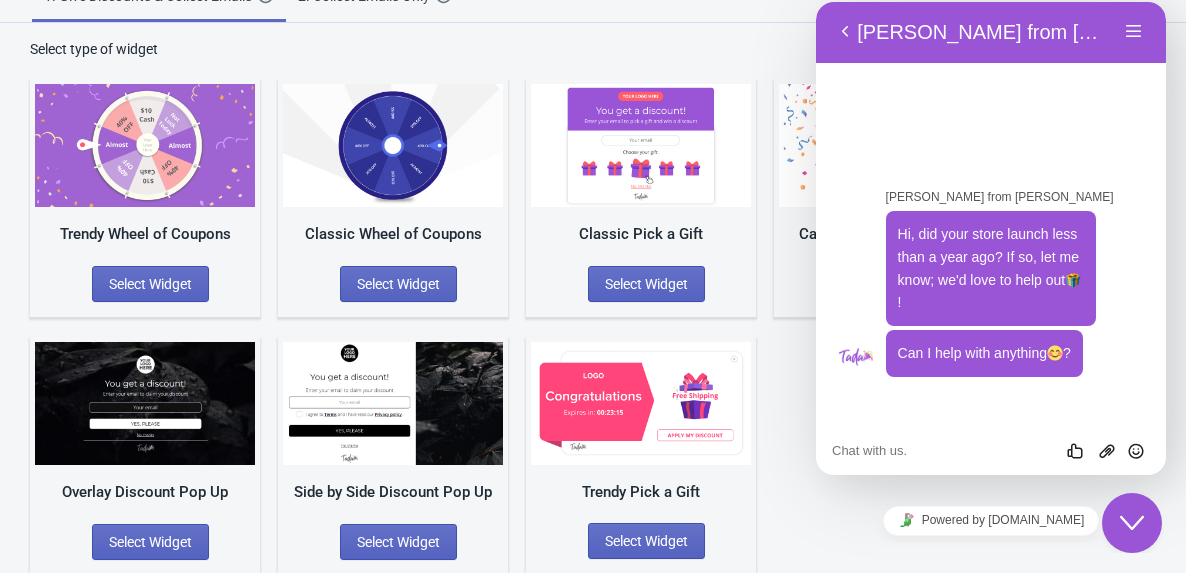 click at bounding box center (816, 2) 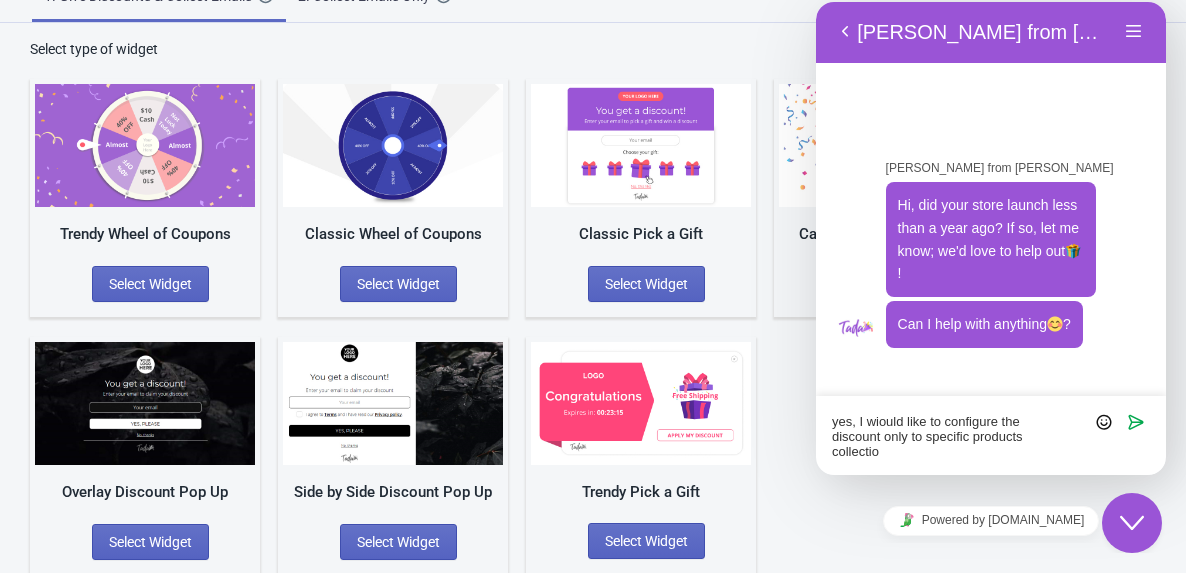 scroll, scrollTop: 0, scrollLeft: 0, axis: both 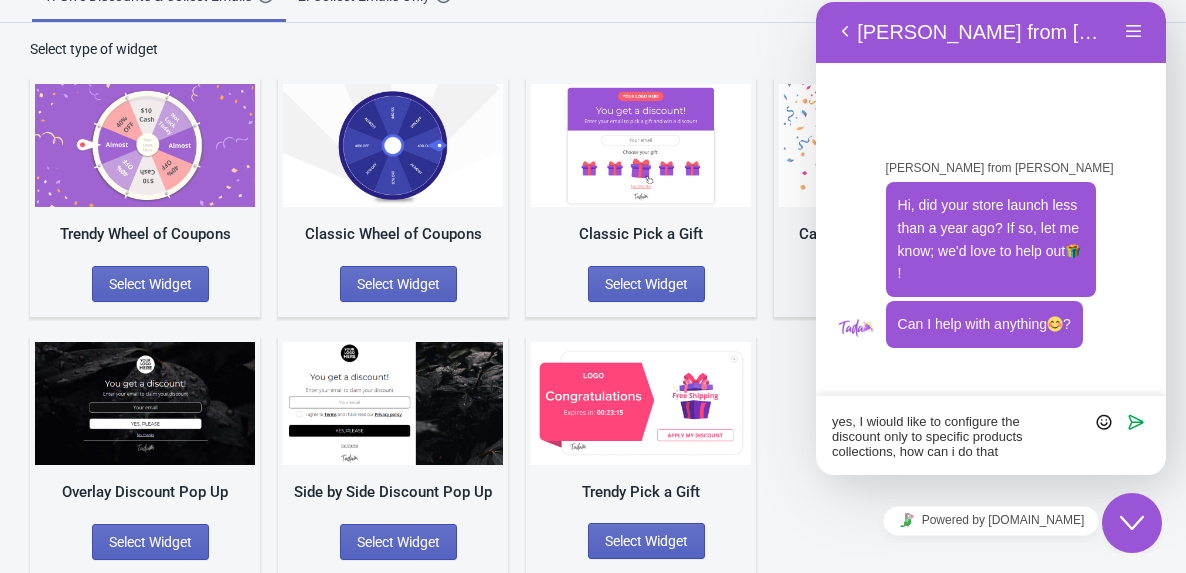 type on "yes, I wiould like to configure the discount only to specific products collections, how can i do that?" 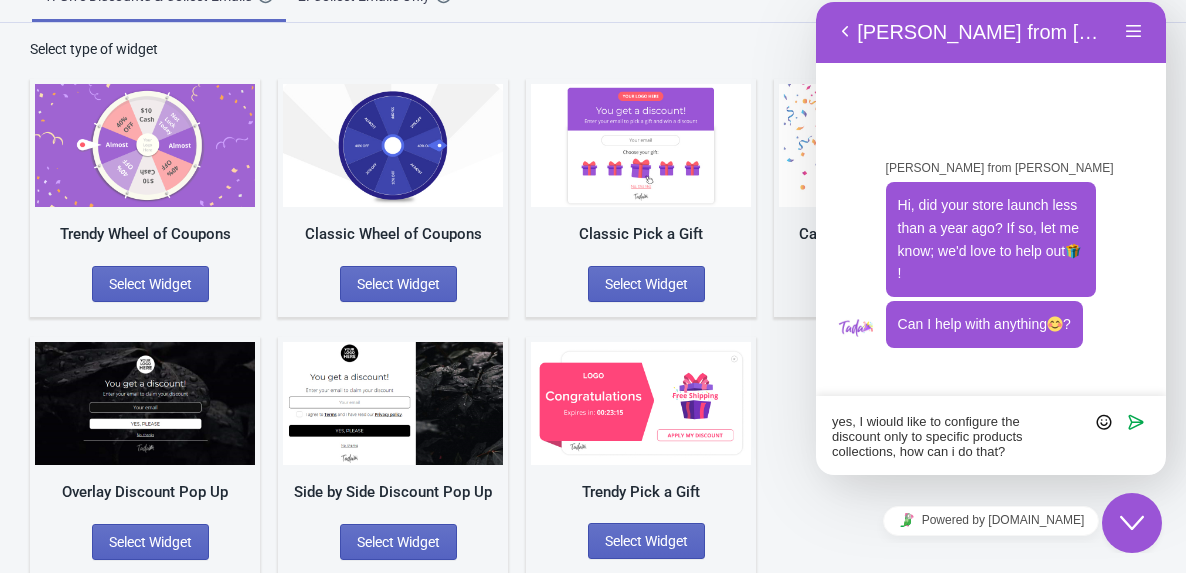 type 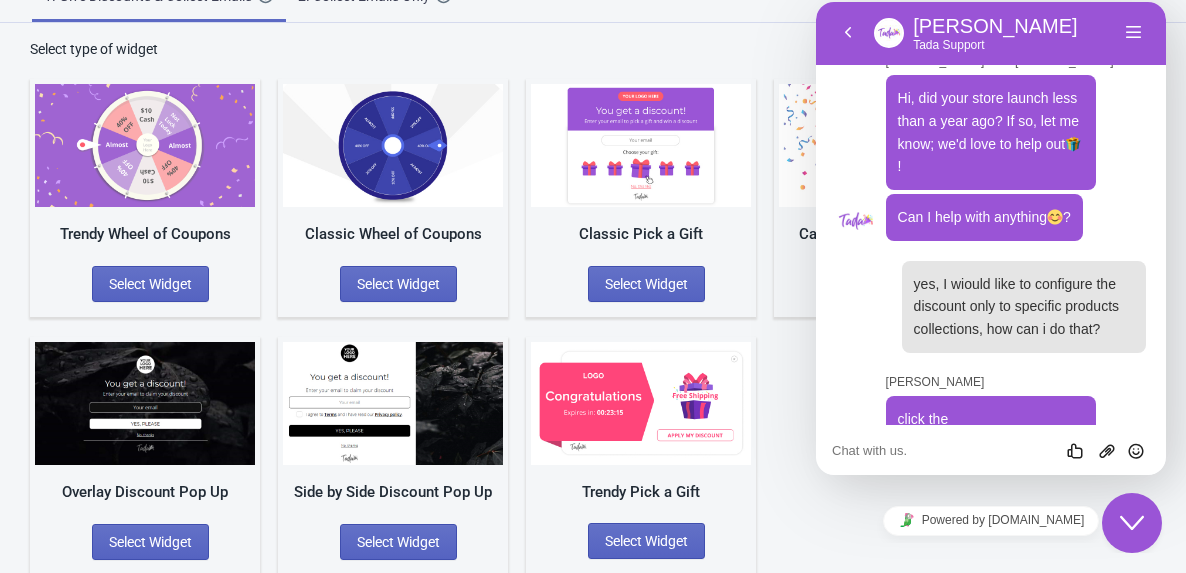 scroll, scrollTop: 188, scrollLeft: 0, axis: vertical 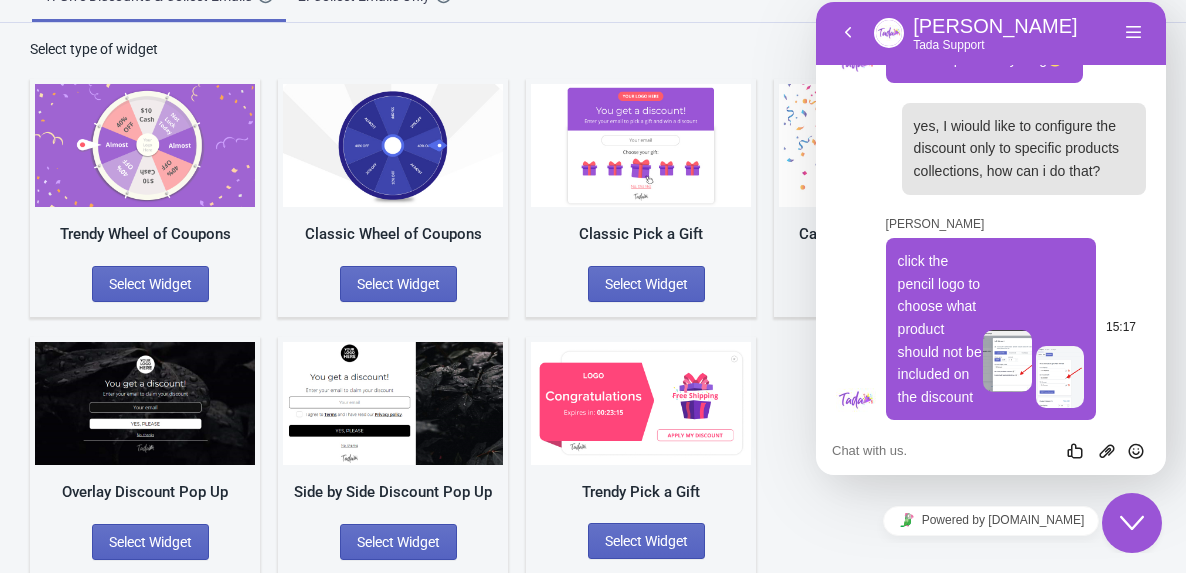 click on "click the pencil logo to choose what product should not be included on the discount" at bounding box center [941, 329] 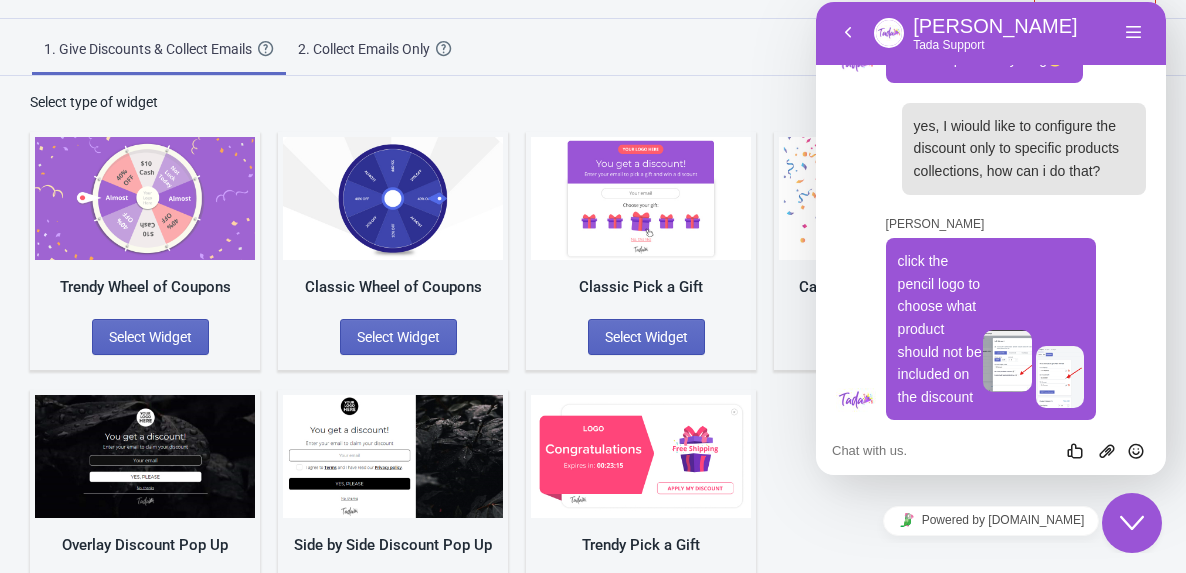 scroll, scrollTop: 0, scrollLeft: 0, axis: both 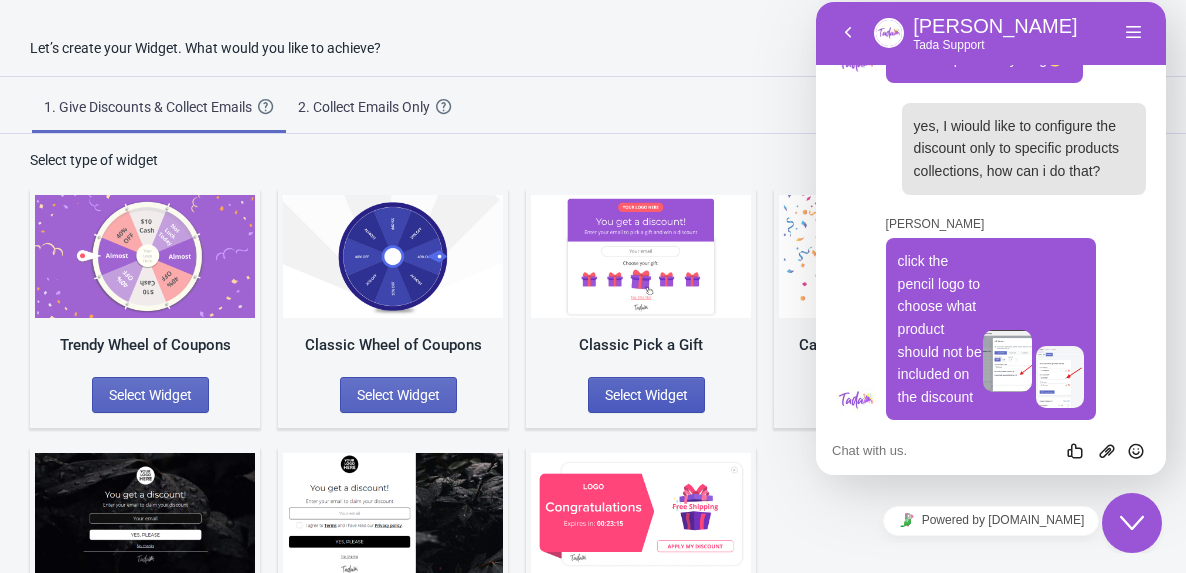click on "Select Widget" at bounding box center [646, 395] 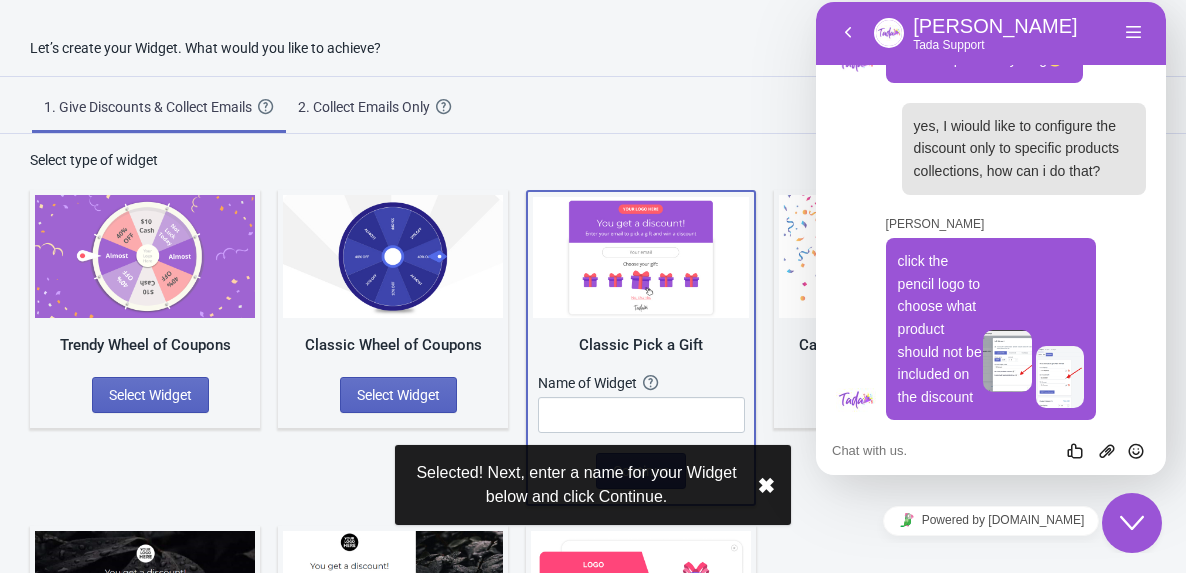 click on "✖︎" at bounding box center (766, 485) 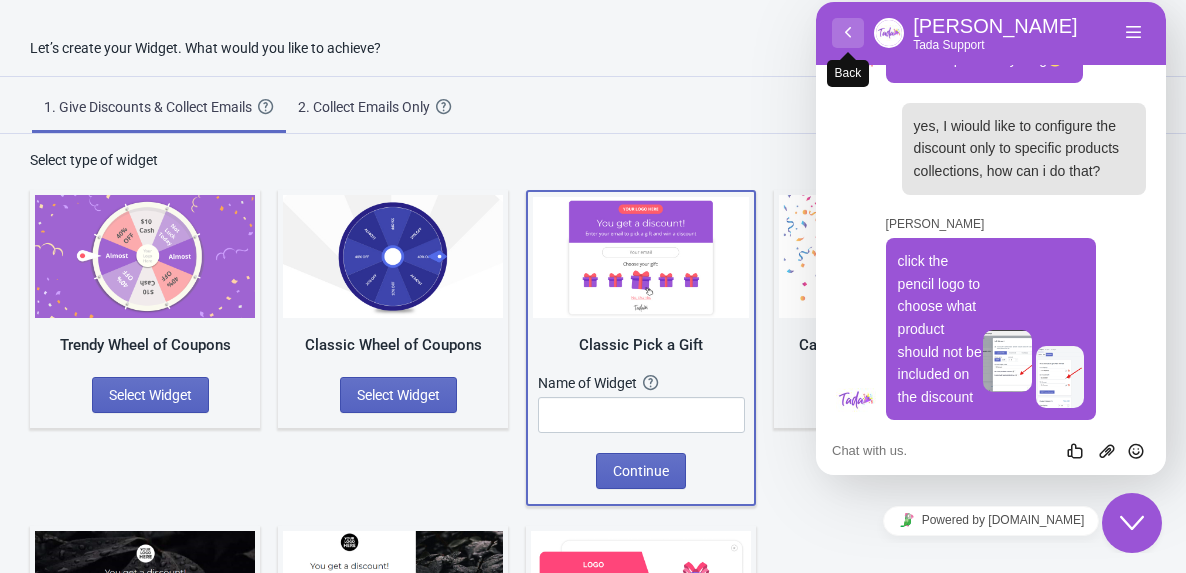 click on "Back" at bounding box center (848, 33) 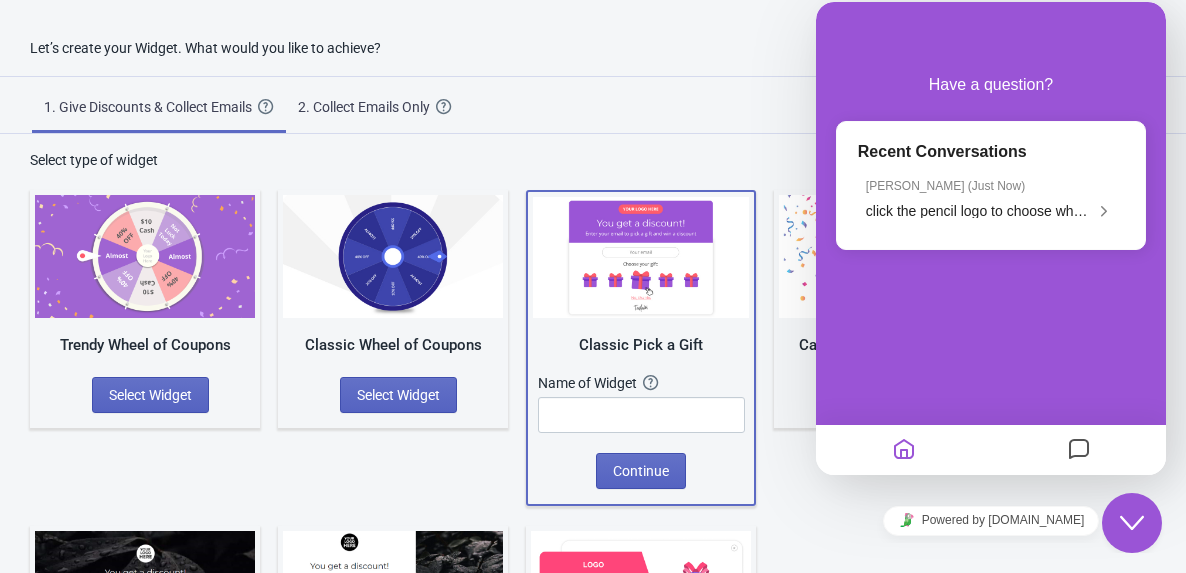 scroll, scrollTop: 149, scrollLeft: 0, axis: vertical 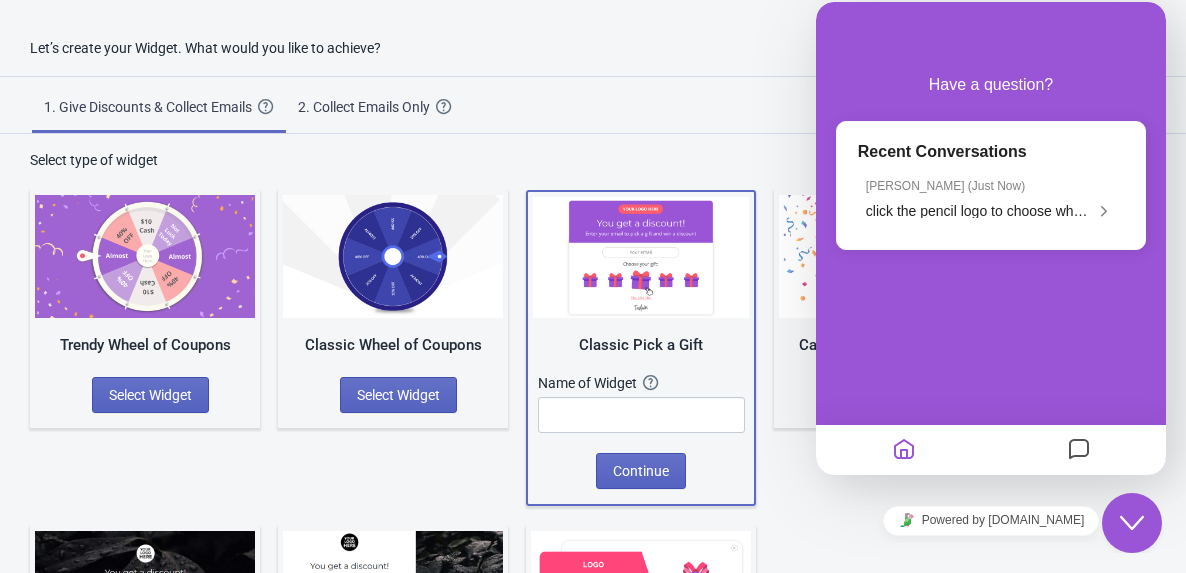 click on "Let’s create your Widget. What would you like to achieve? Cancel Widget" at bounding box center (593, 48) 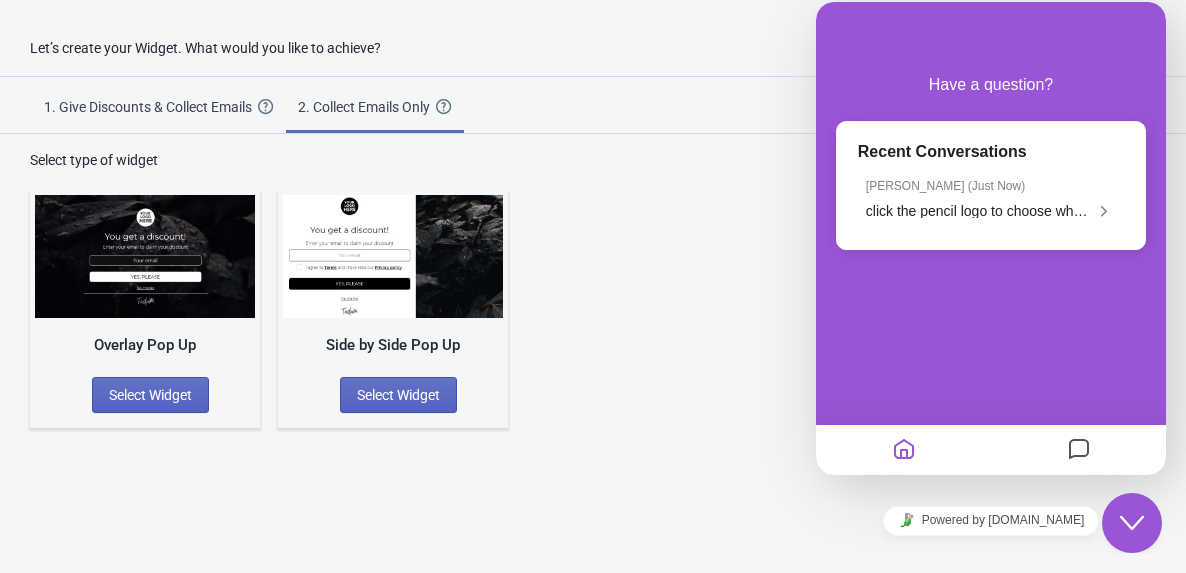 click on "1. Give Discounts & Collect Emails" at bounding box center [151, 107] 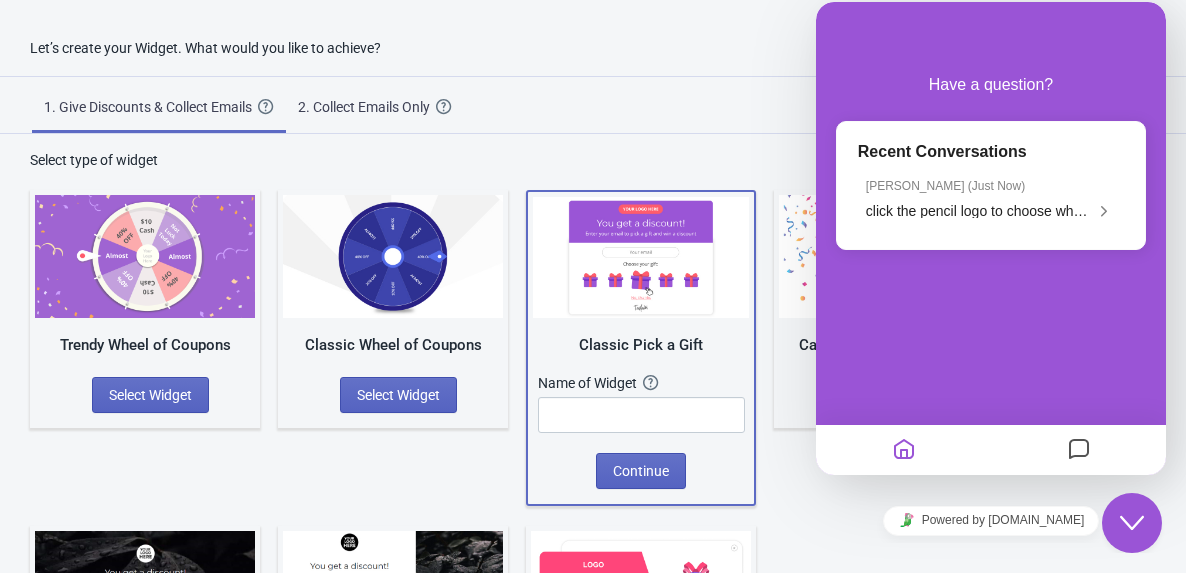 scroll, scrollTop: 190, scrollLeft: 0, axis: vertical 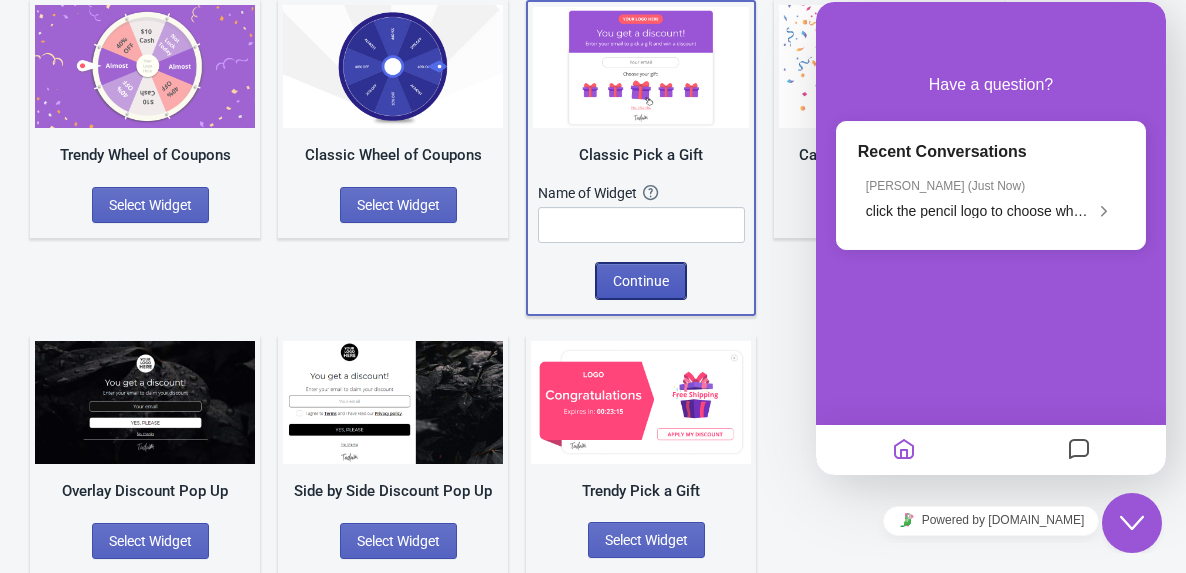 click on "Continue" at bounding box center [641, 281] 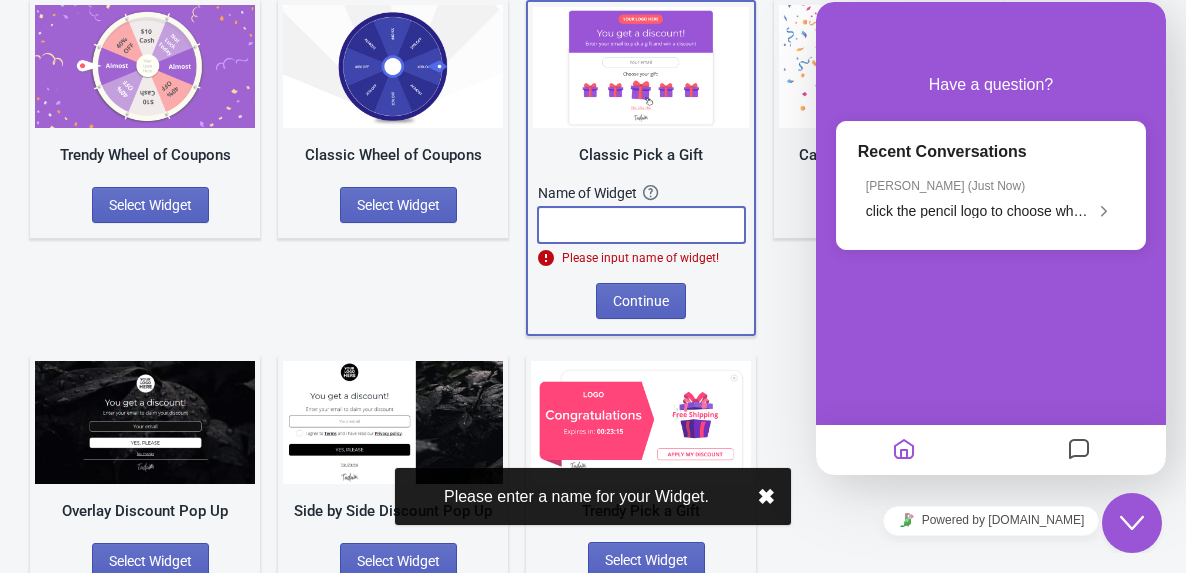 click at bounding box center (641, 225) 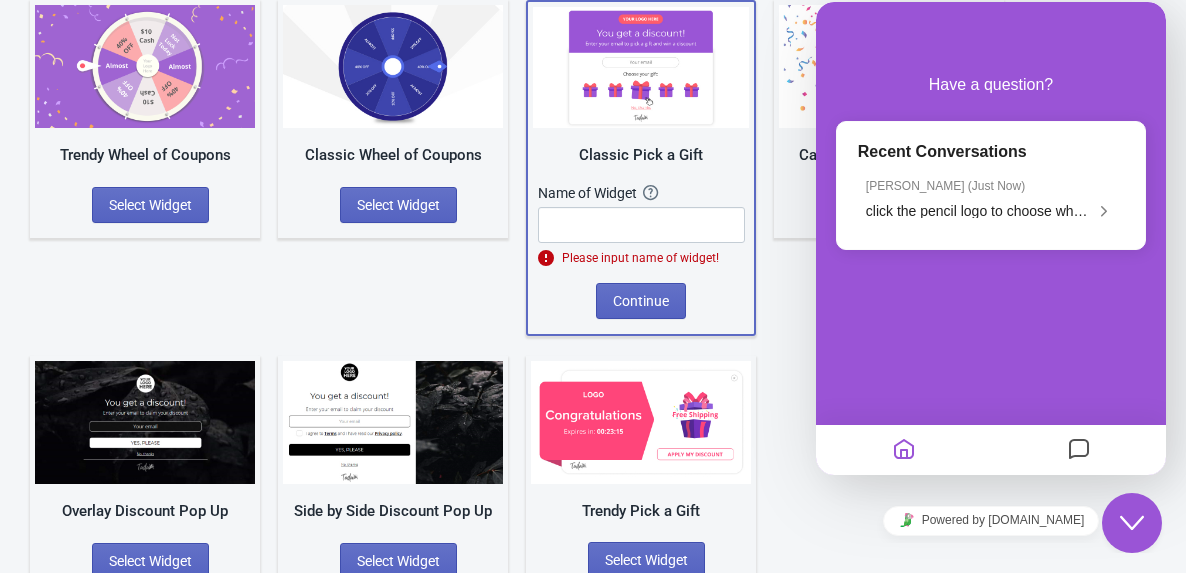 scroll, scrollTop: 153, scrollLeft: 0, axis: vertical 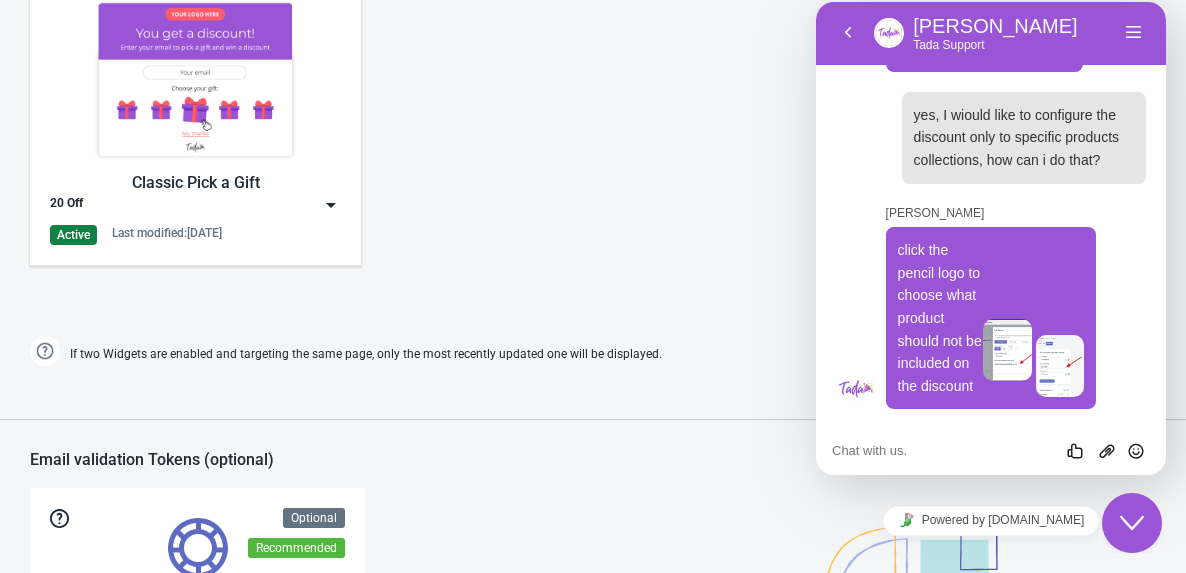 click on "20 Off" at bounding box center (195, 205) 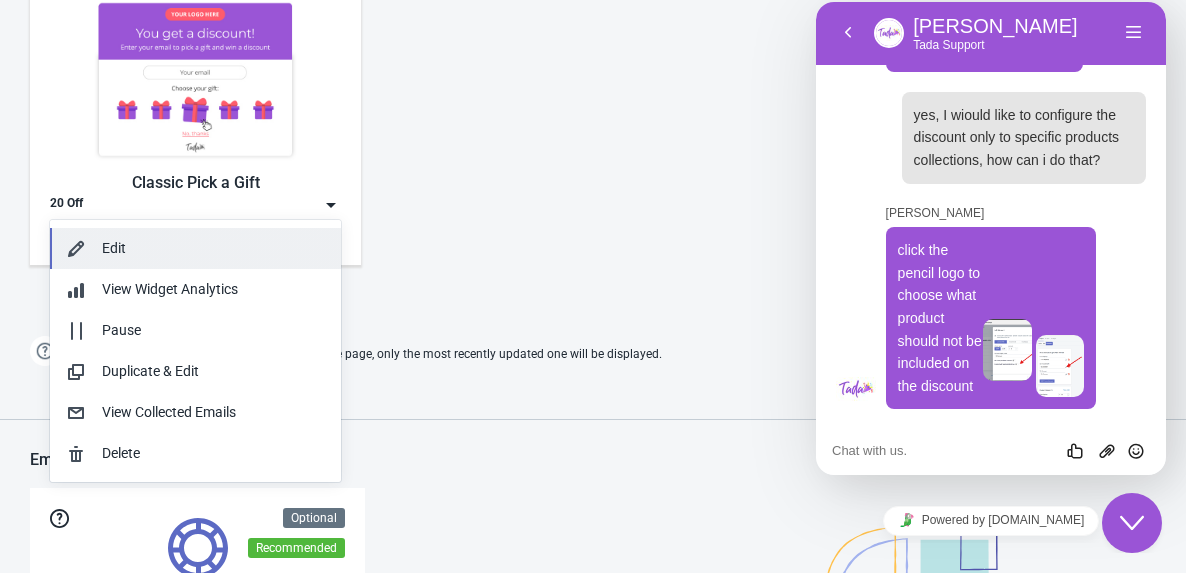 click on "Edit" at bounding box center [213, 248] 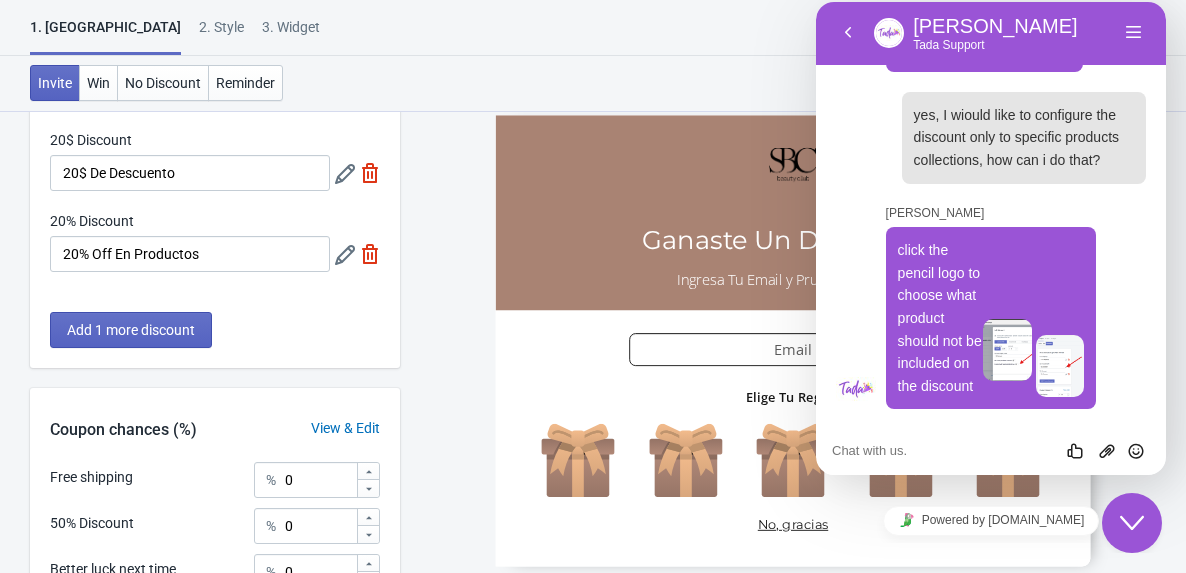 scroll, scrollTop: 318, scrollLeft: 0, axis: vertical 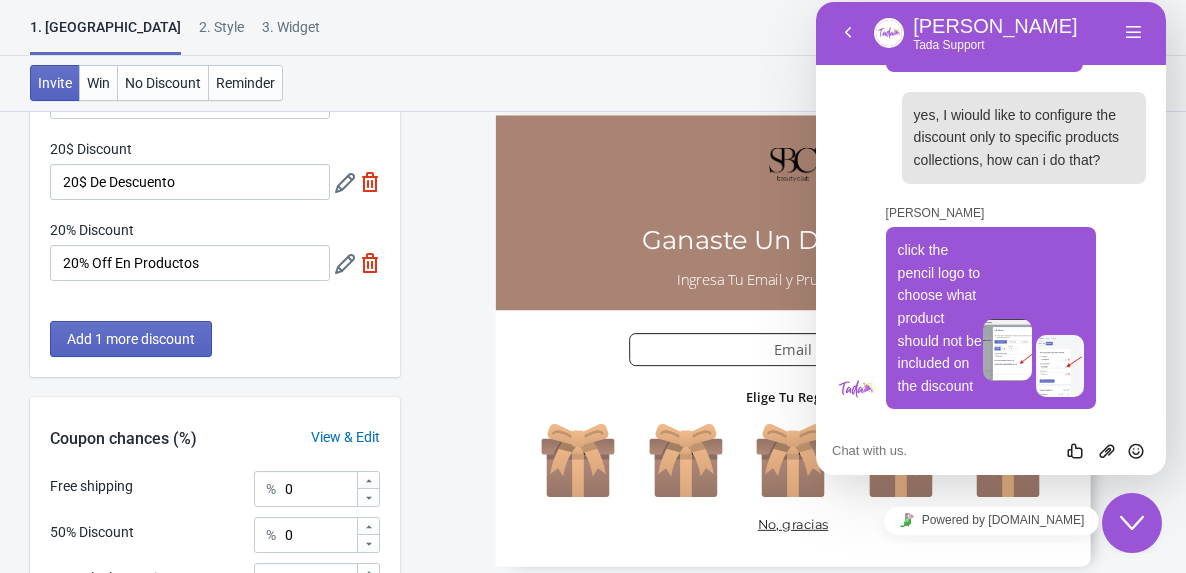 click 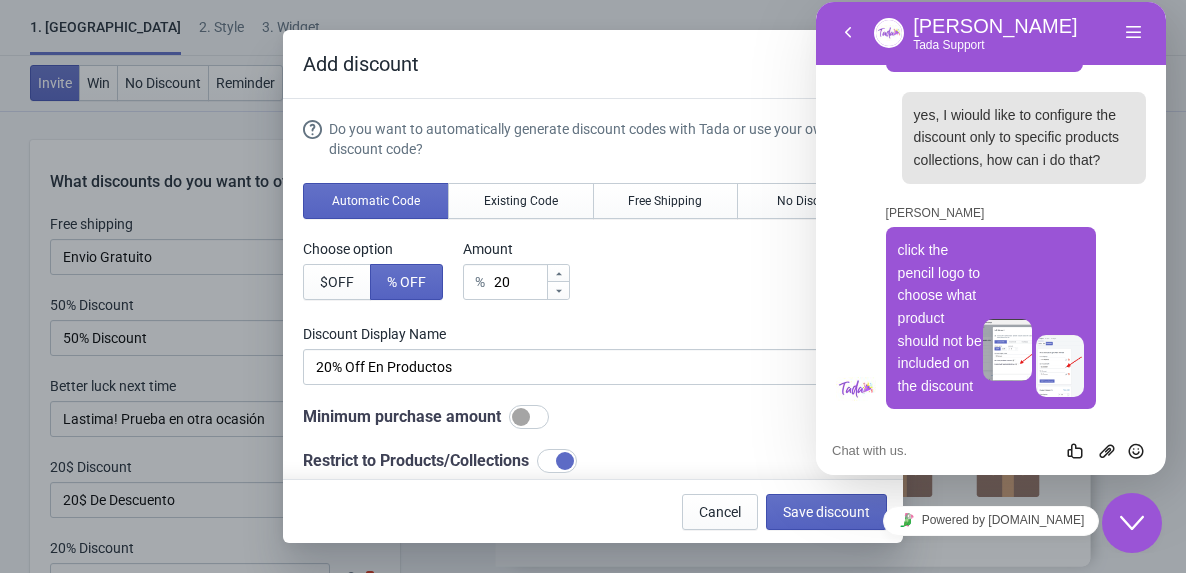 scroll, scrollTop: 0, scrollLeft: 0, axis: both 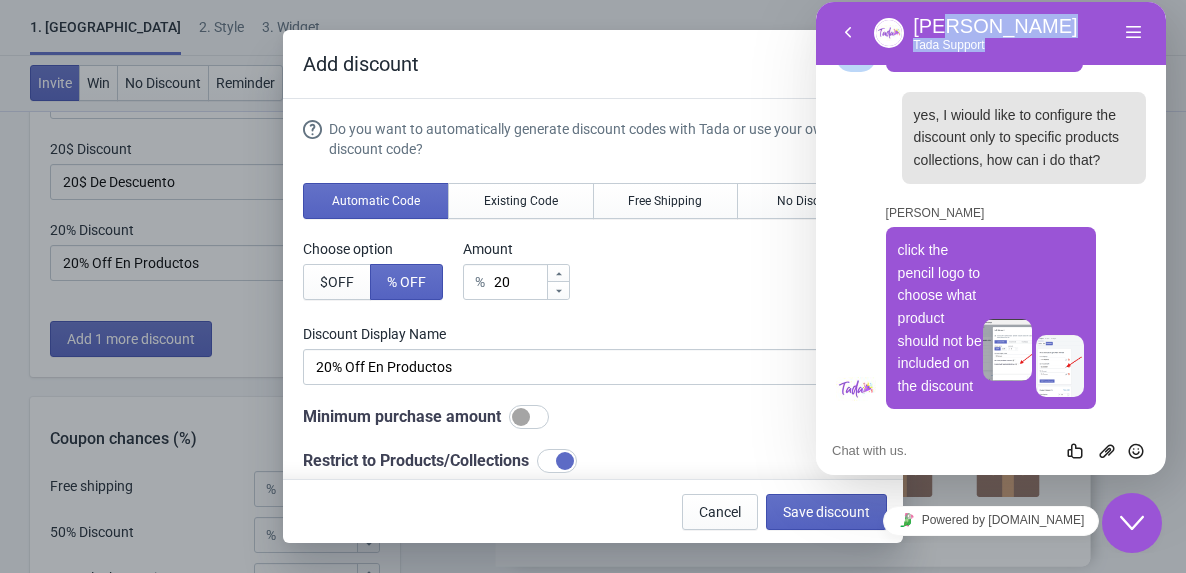 drag, startPoint x: 937, startPoint y: 27, endPoint x: 952, endPoint y: -172, distance: 199.56453 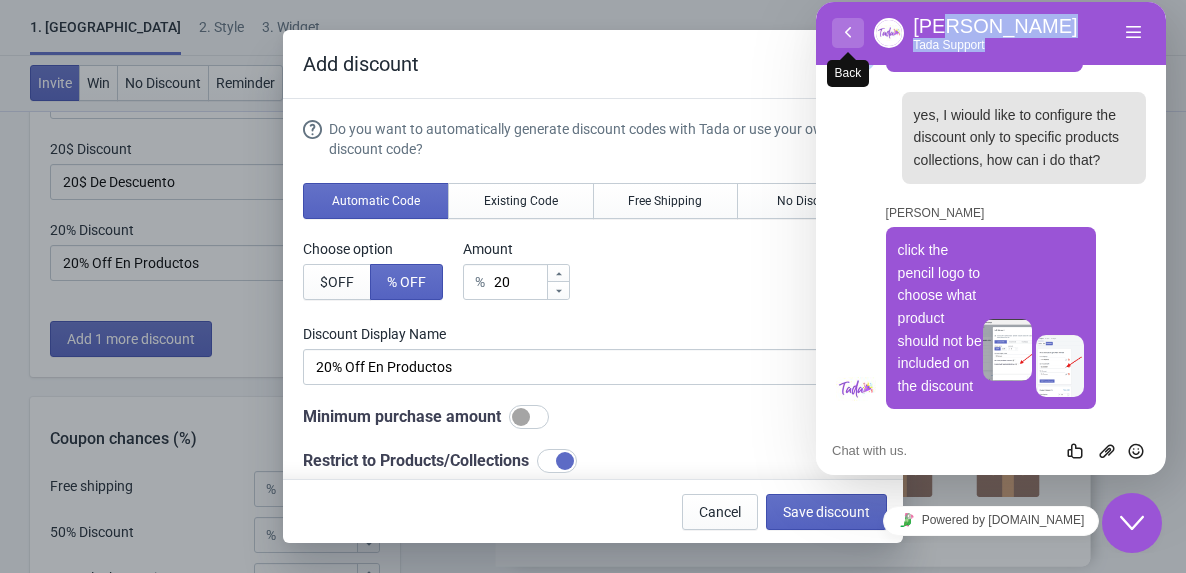 click on "Back" at bounding box center (848, 33) 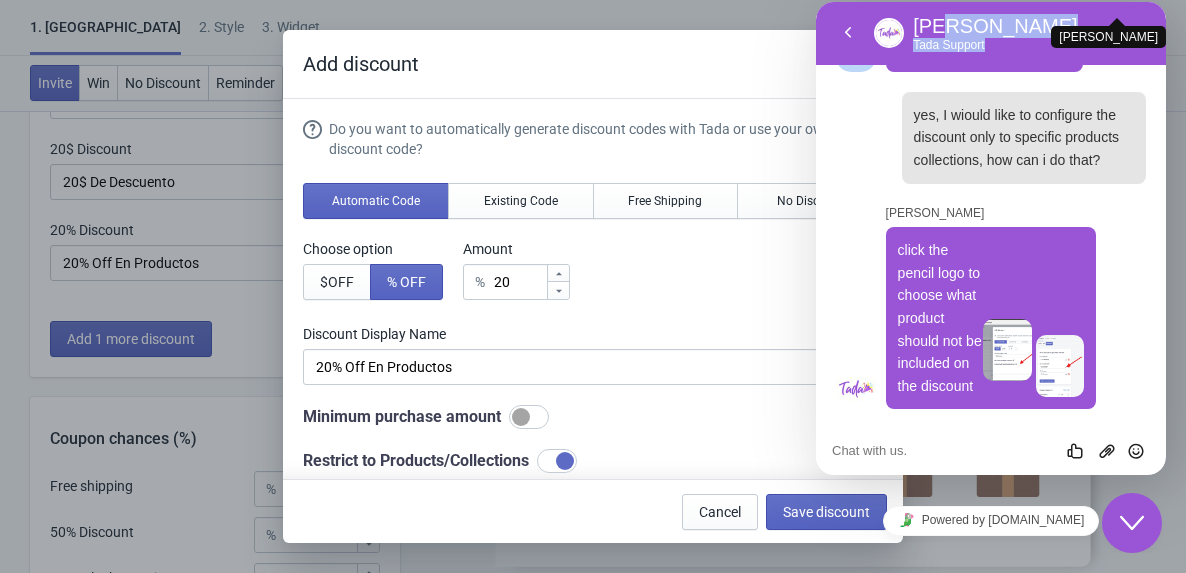 scroll, scrollTop: 149, scrollLeft: 0, axis: vertical 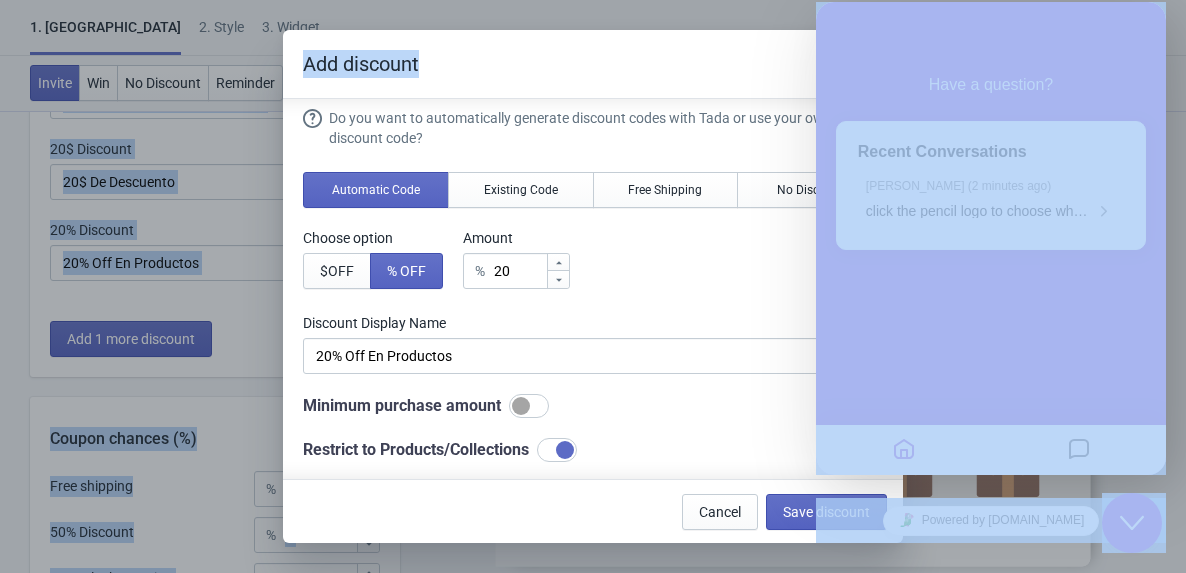 drag, startPoint x: 588, startPoint y: 50, endPoint x: 160, endPoint y: -32, distance: 435.78436 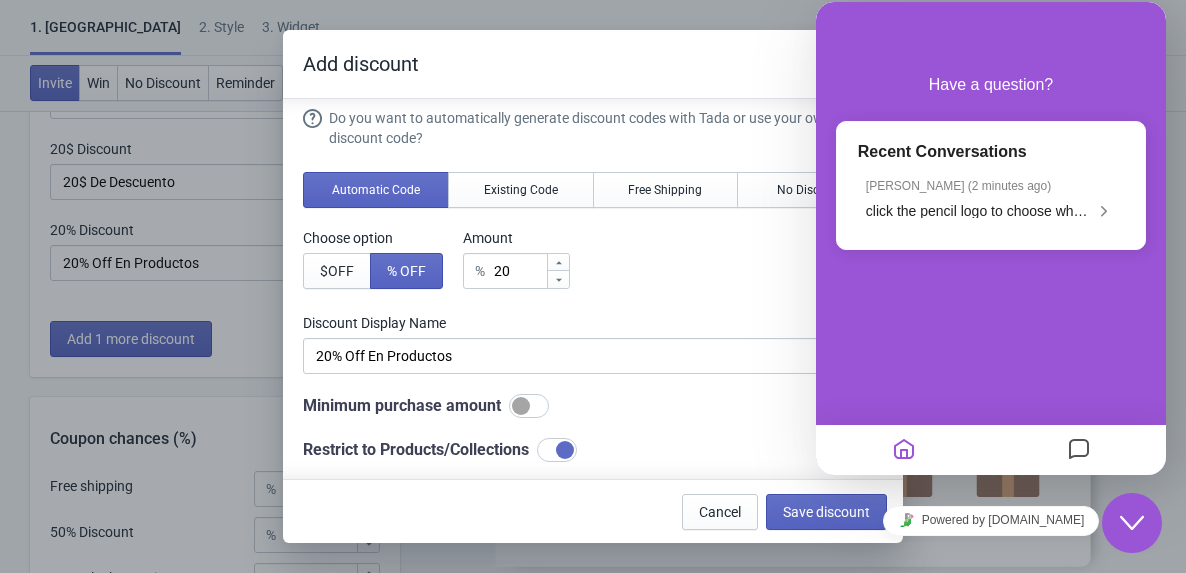 click on "Have  a question?  Recent Conversations   Jeremy Bryan ( 2 minutes ago )  click the pencil logo to choose what product should not be included on the discount" at bounding box center (991, 238) 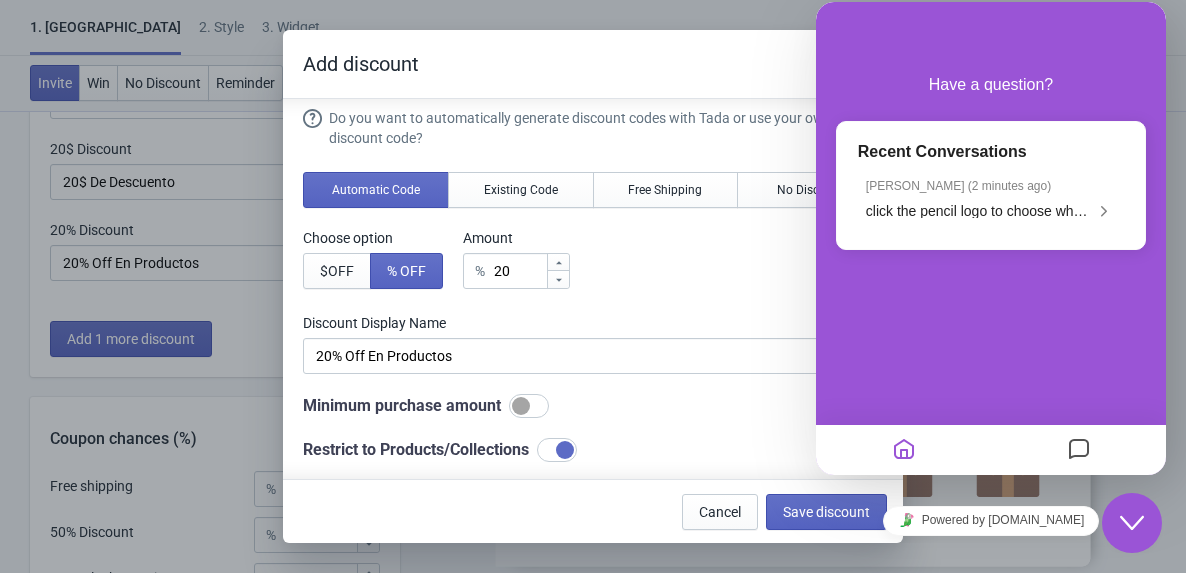 click on "Close Chat This icon closes the chat window." 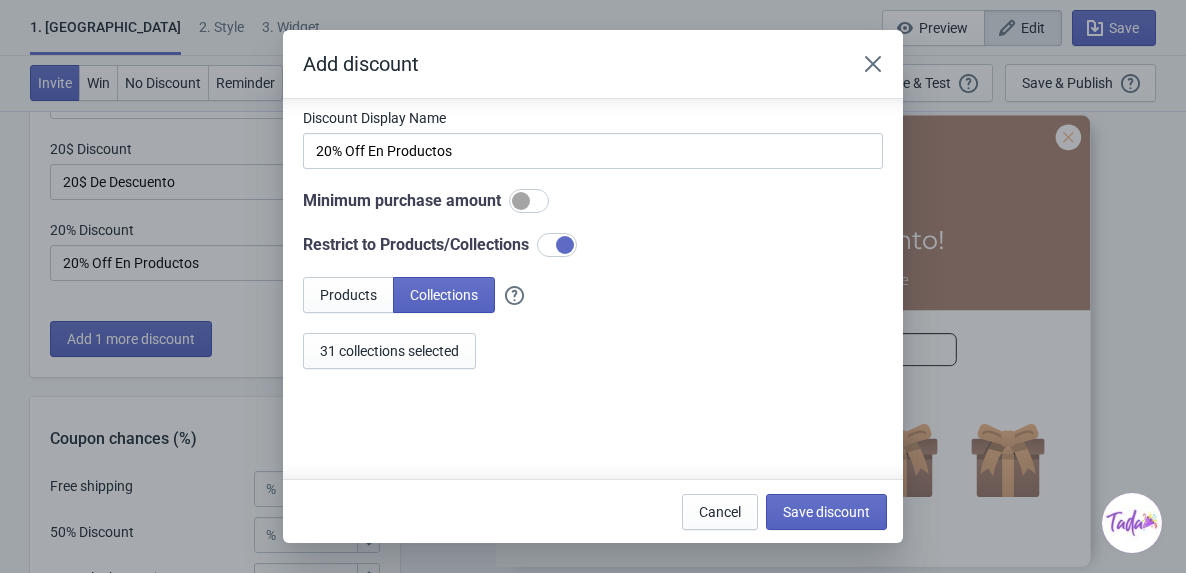 scroll, scrollTop: 239, scrollLeft: 0, axis: vertical 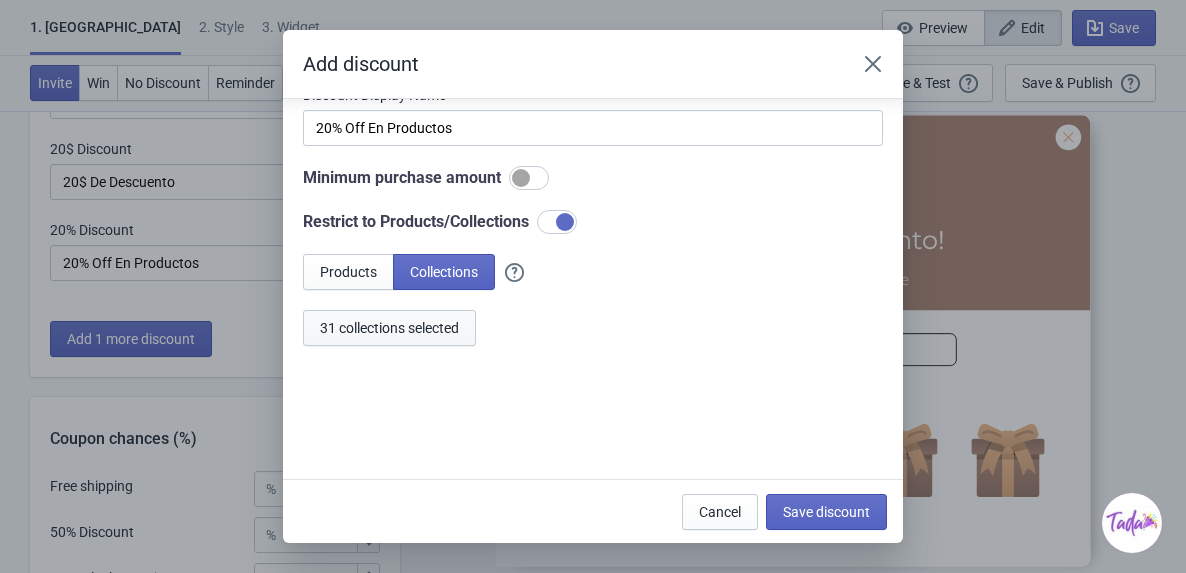 click on "31 collections selected" at bounding box center [389, 328] 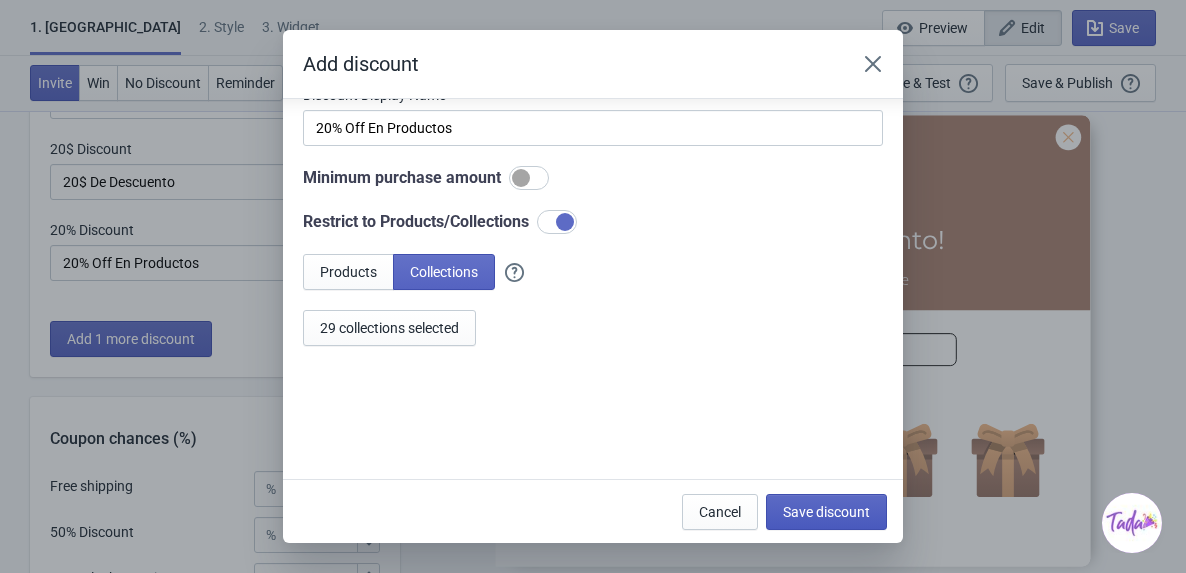 click on "Save discount" at bounding box center (826, 512) 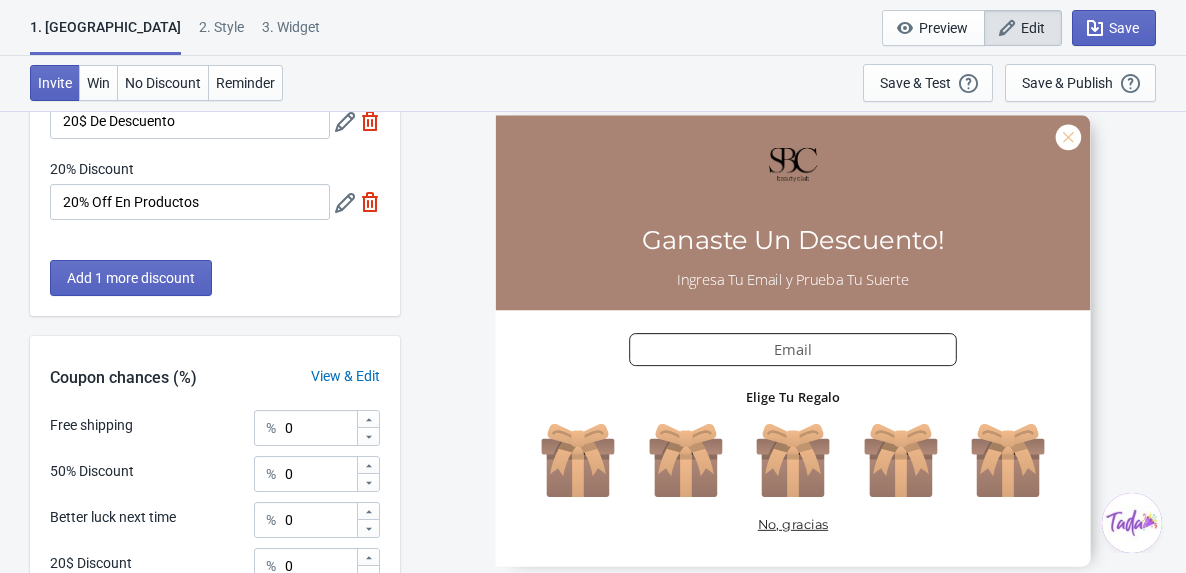 scroll, scrollTop: 0, scrollLeft: 0, axis: both 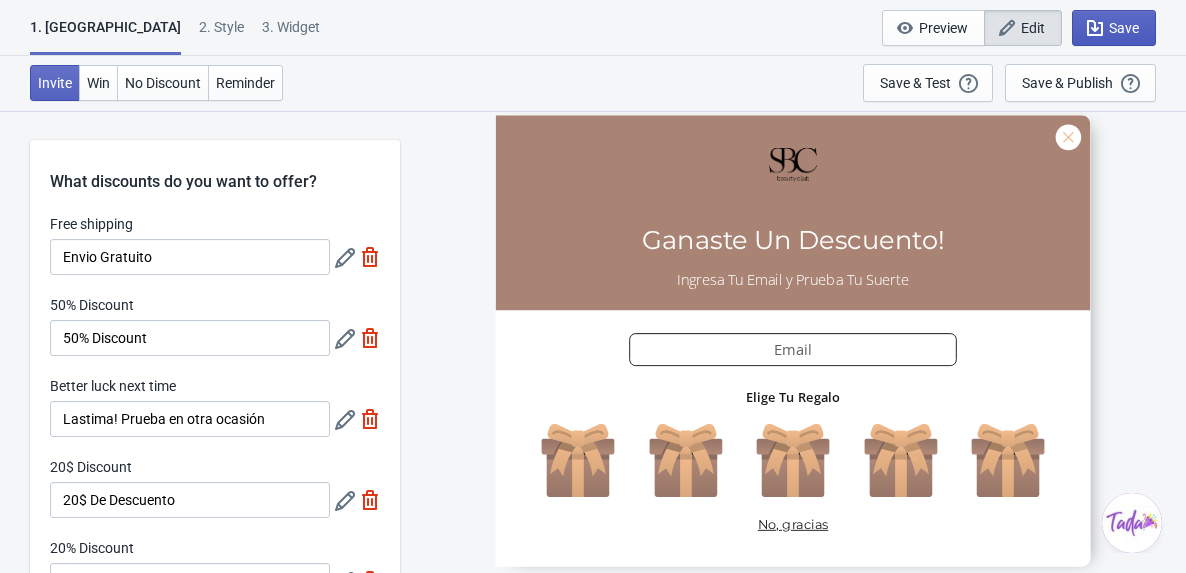 click on "Save" at bounding box center [1114, 28] 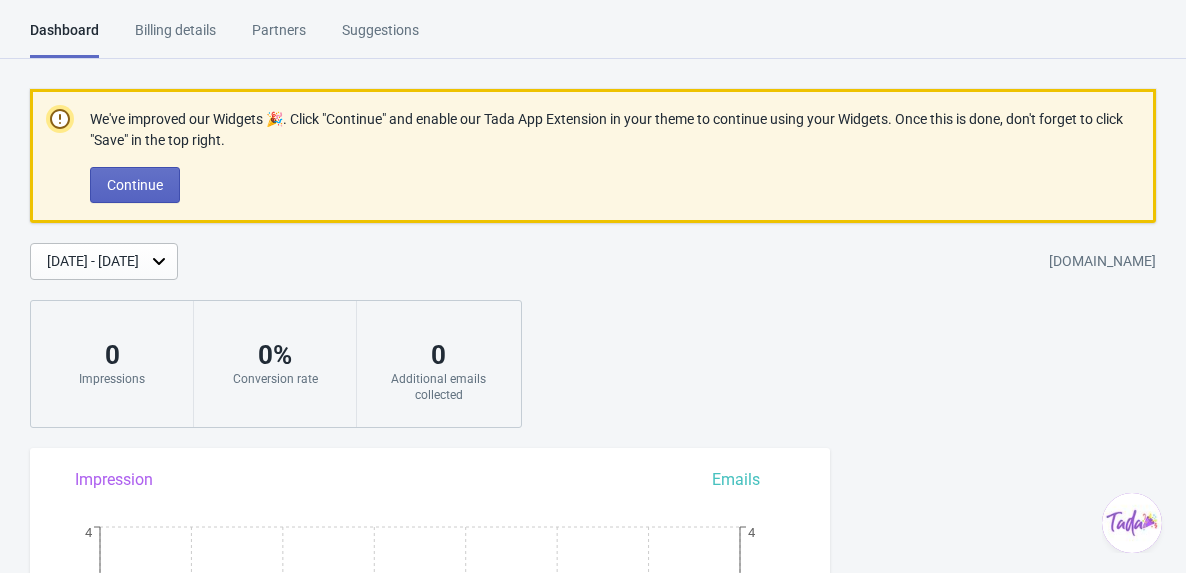 click on "We've improved our Widgets 🎉.   Click "Continue" and enable our Tada App Extension in your theme to continue using your Widgets. Once this is done, don't forget to click "Save" in the top right. Continue" at bounding box center [593, 156] 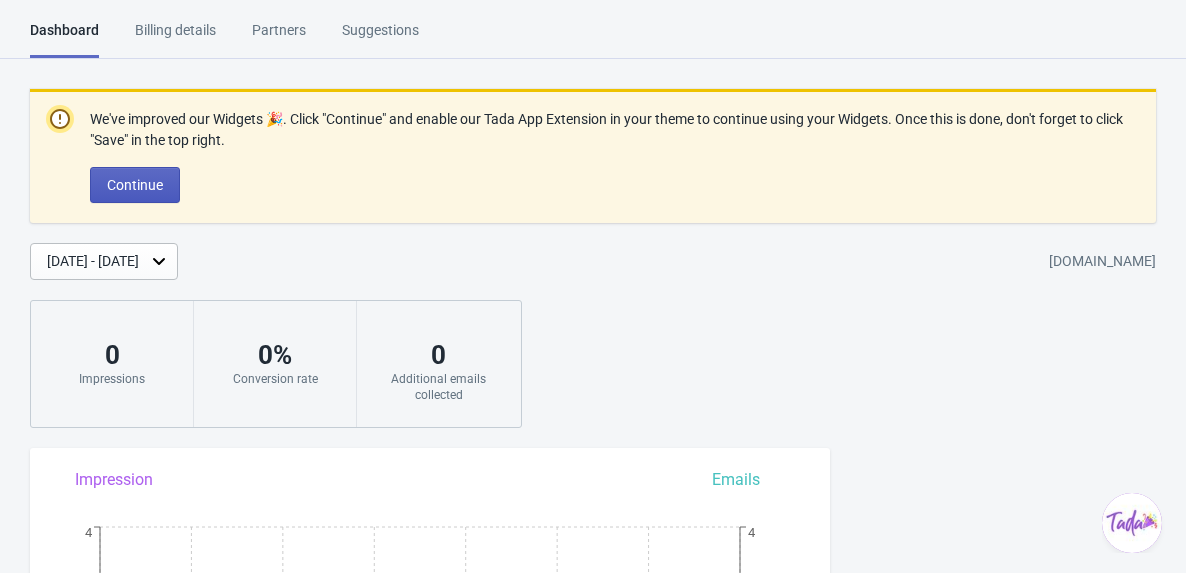 click on "Continue" at bounding box center [135, 185] 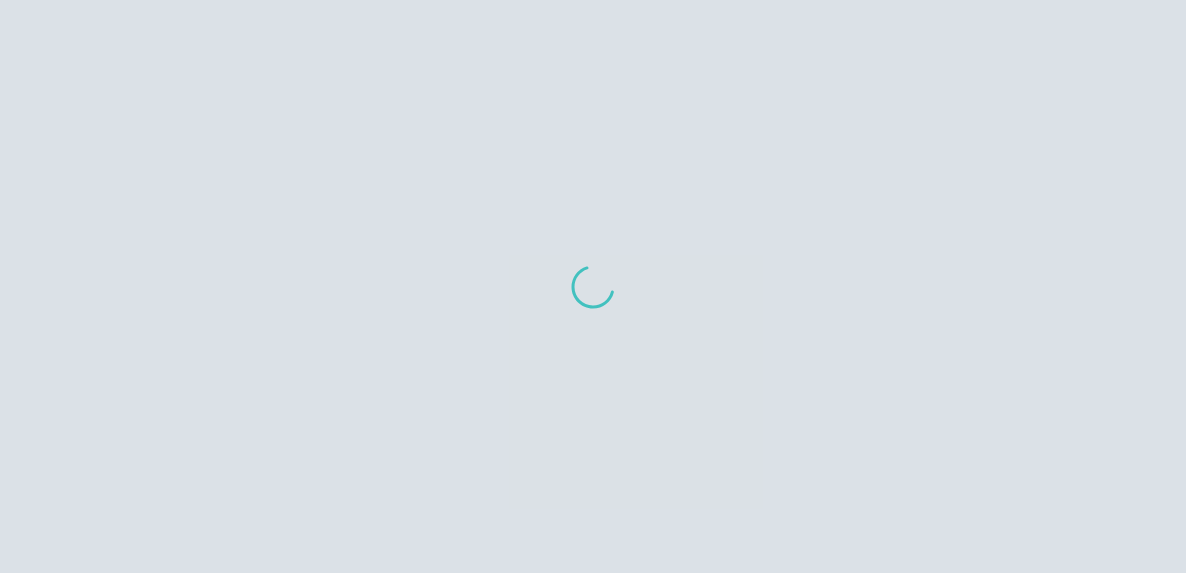 scroll, scrollTop: 0, scrollLeft: 0, axis: both 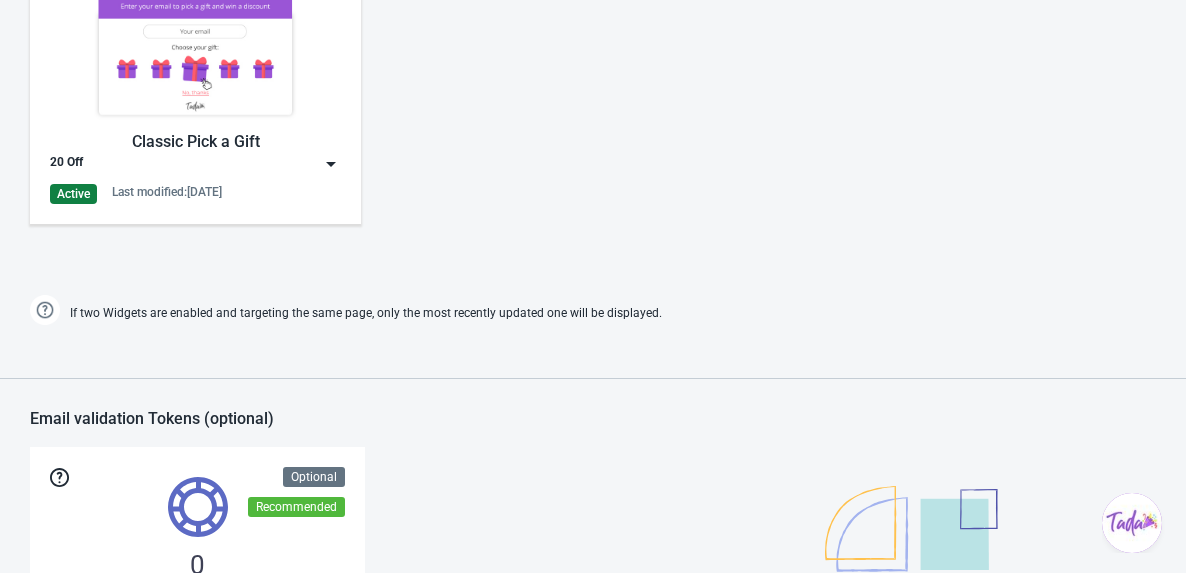 click on "20 Off" at bounding box center [195, 164] 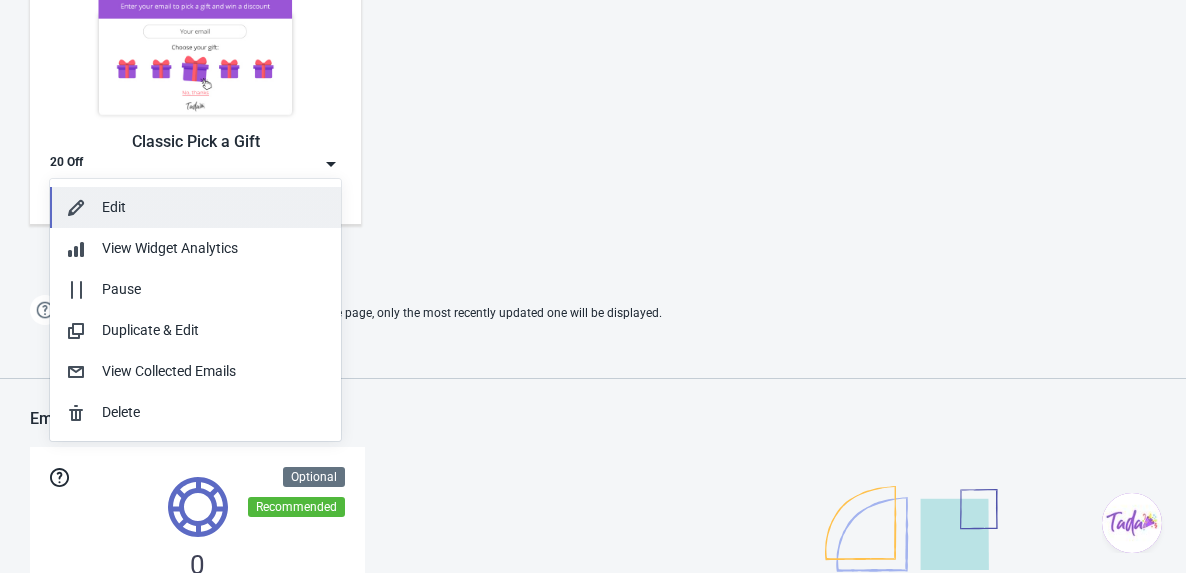 click on "Edit" at bounding box center [213, 207] 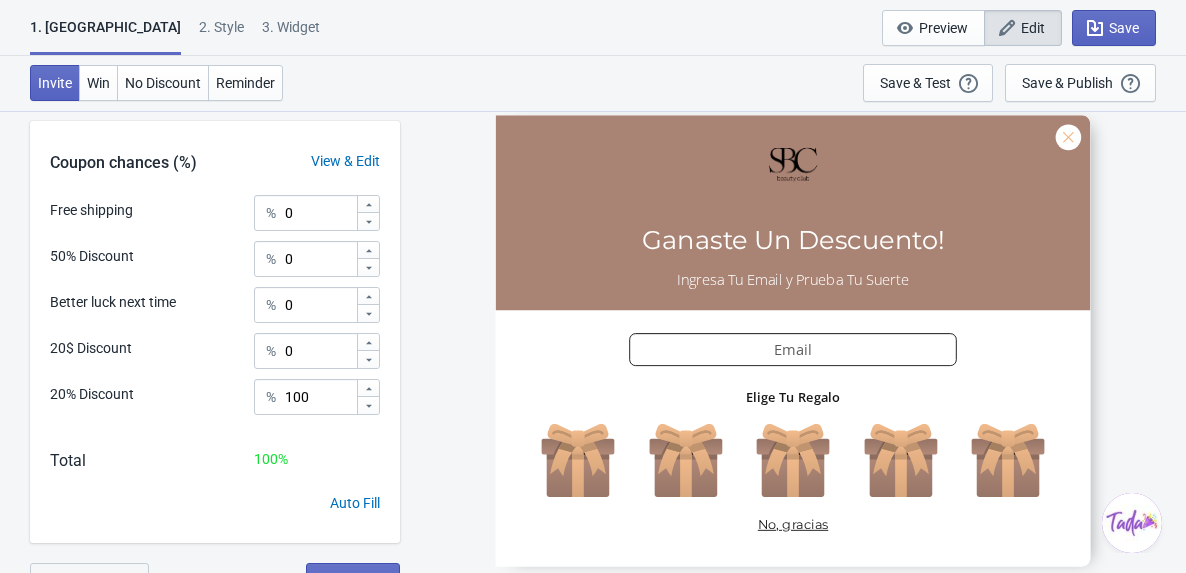 scroll, scrollTop: 620, scrollLeft: 0, axis: vertical 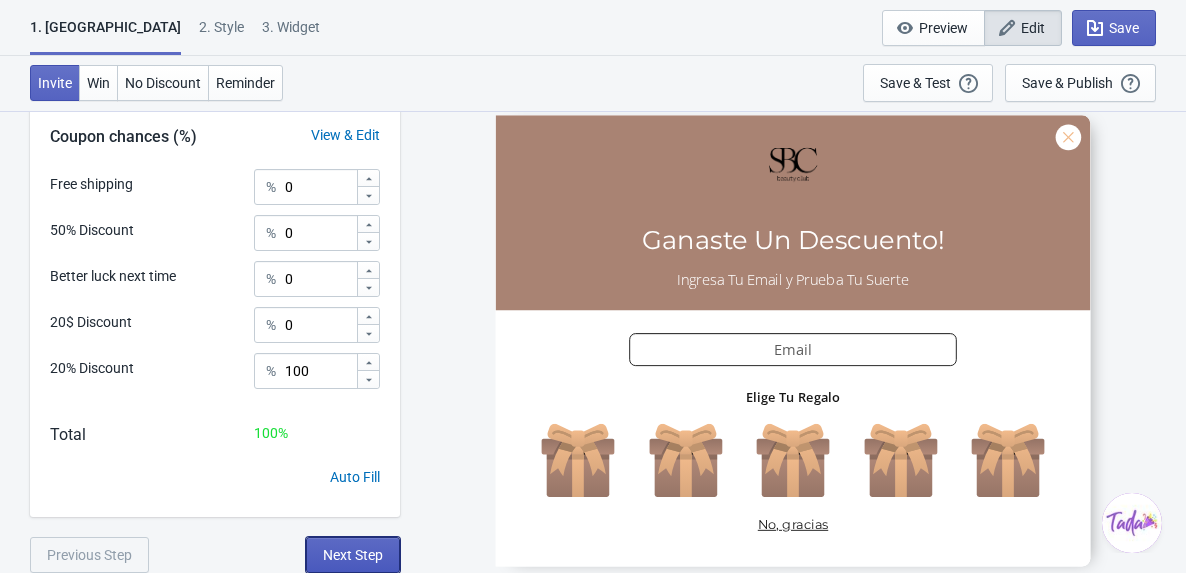 click on "Next Step" at bounding box center [353, 555] 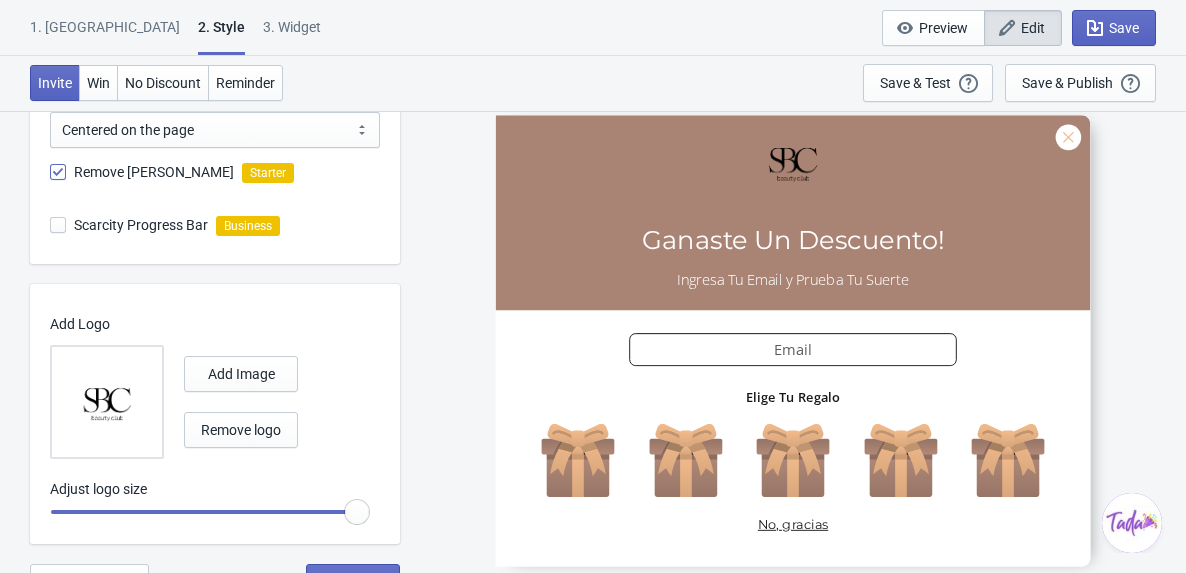 scroll, scrollTop: 1036, scrollLeft: 0, axis: vertical 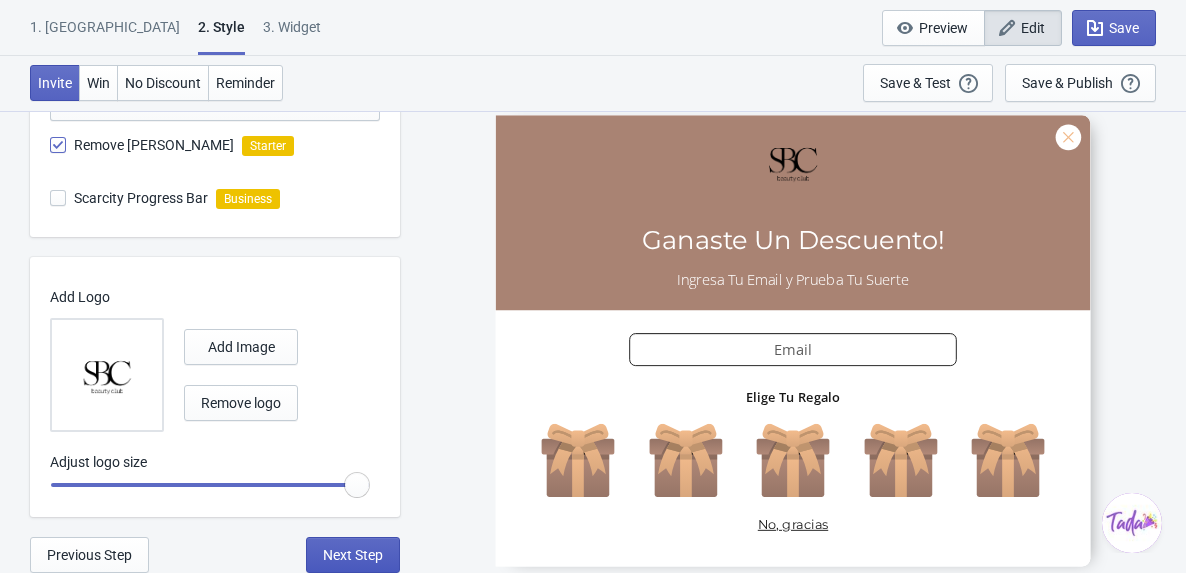 click on "Next Step" at bounding box center [353, 555] 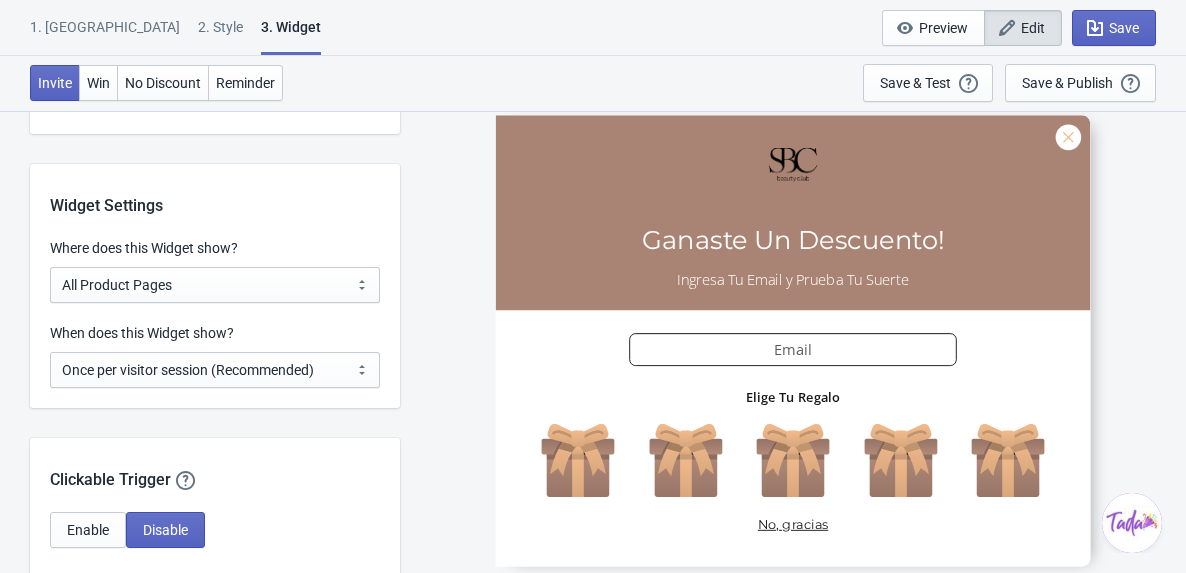 scroll, scrollTop: 1509, scrollLeft: 0, axis: vertical 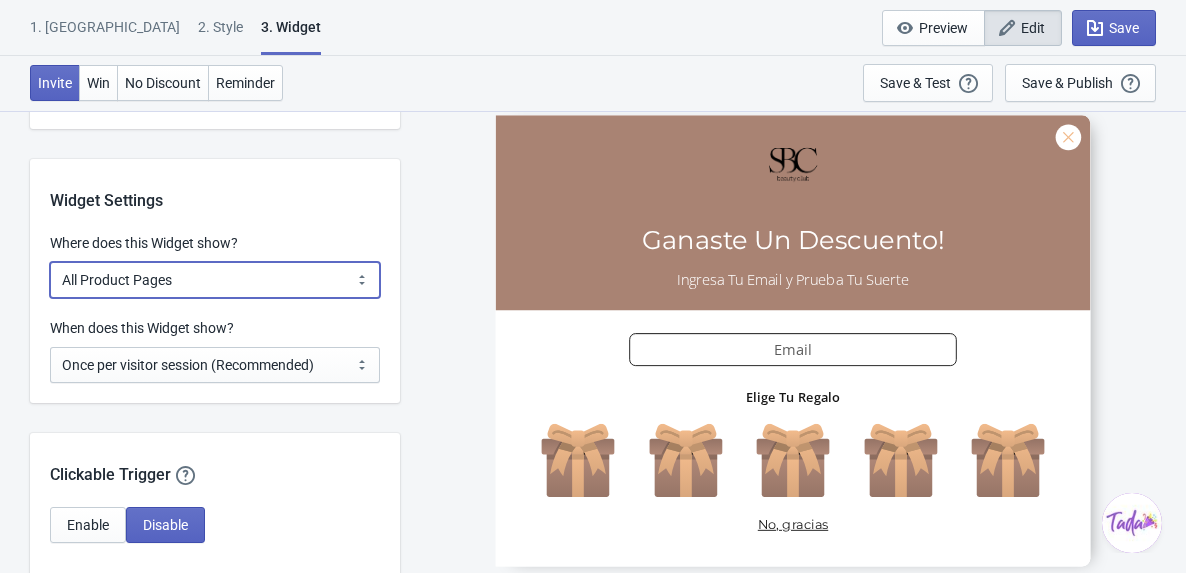 click on "All Pages All Product Pages All Blog Pages All Static Pages Specific Product(s) Specific Blog Posts Specific Pages Specific Collection Homepage Only Specific URL" at bounding box center [215, 280] 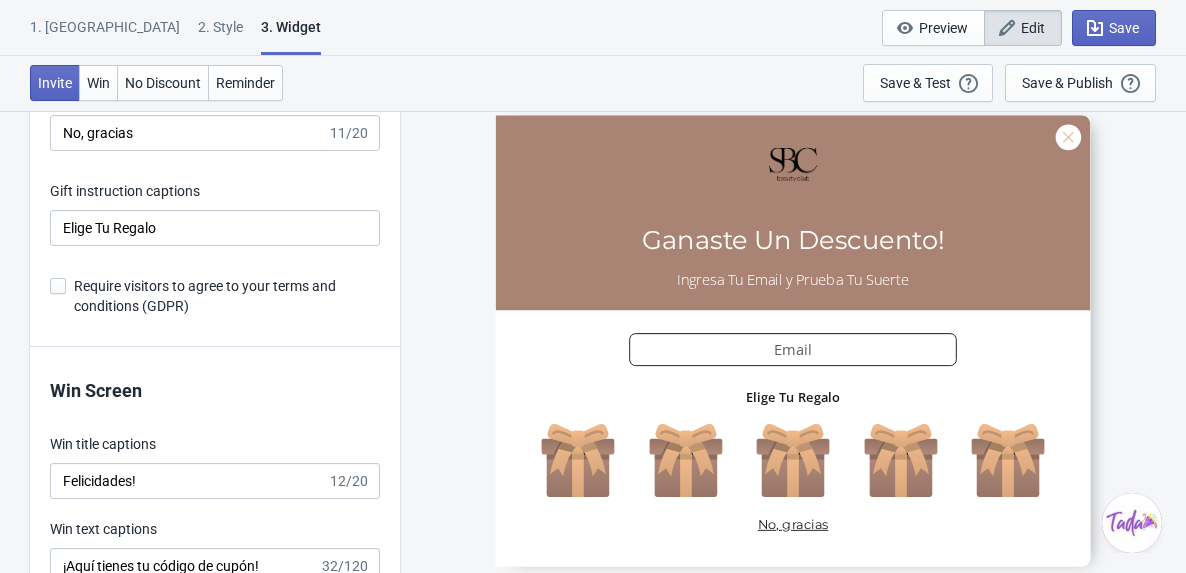 scroll, scrollTop: 3656, scrollLeft: 0, axis: vertical 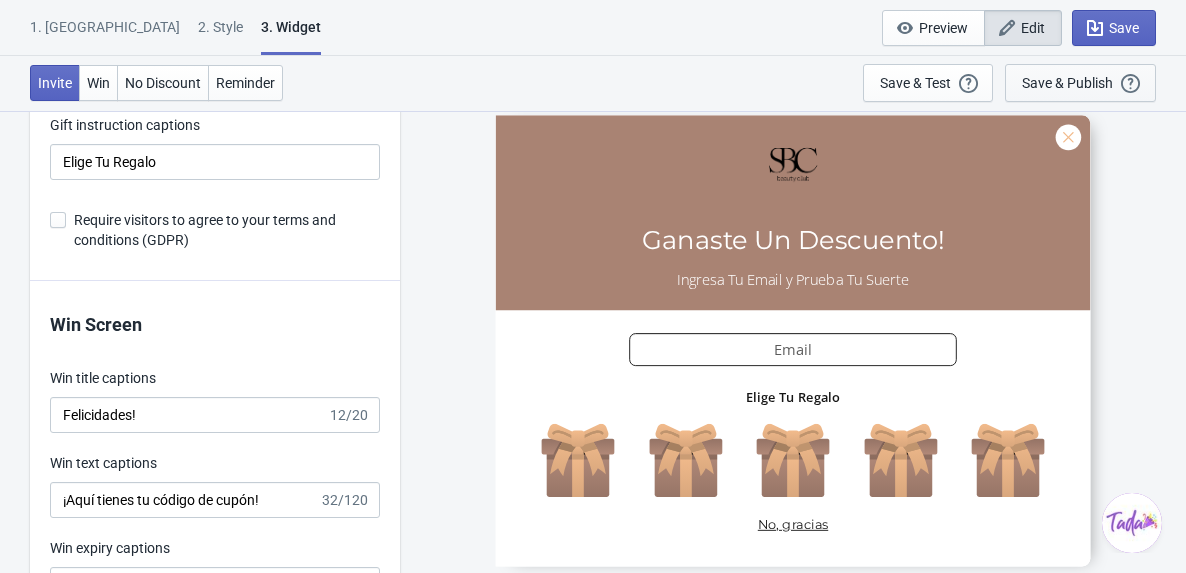 click on "Save & Publish" at bounding box center [1067, 83] 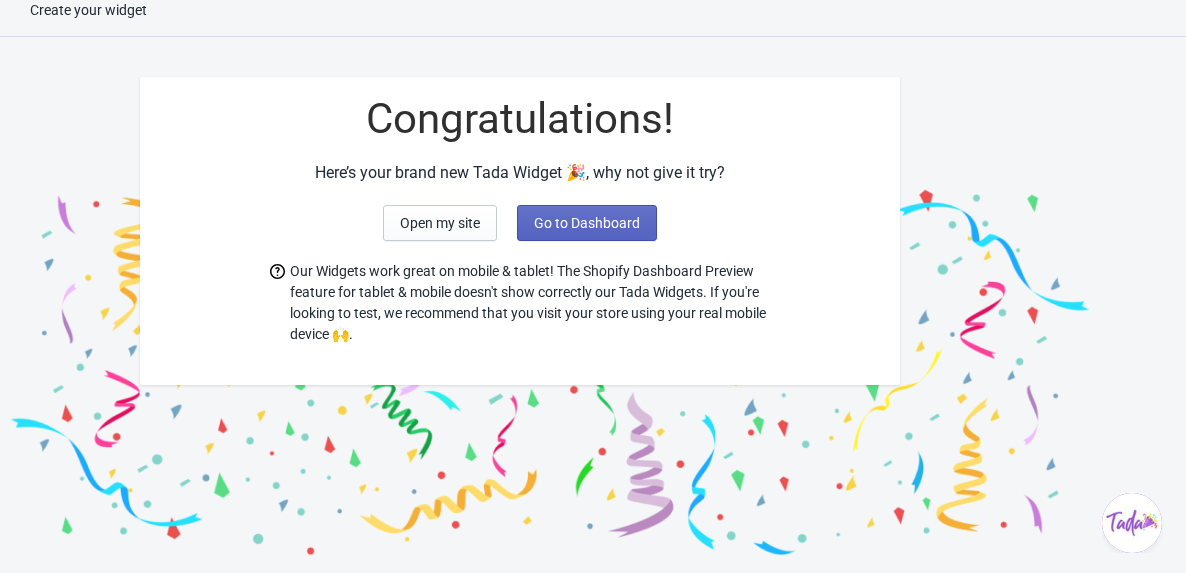 scroll, scrollTop: 20, scrollLeft: 0, axis: vertical 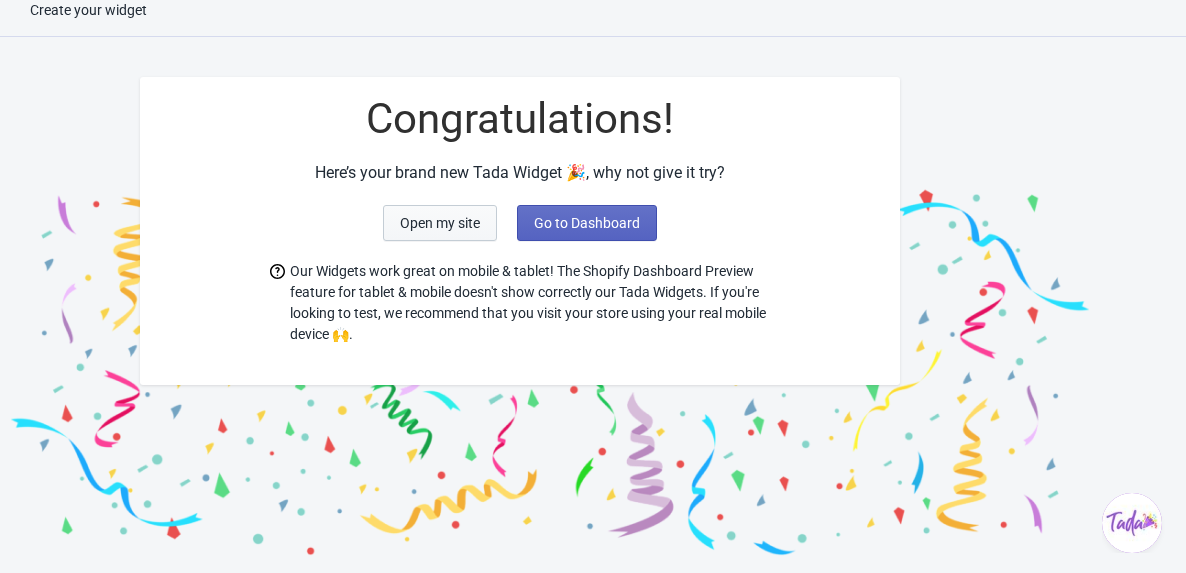 click on "Open my site" at bounding box center (440, 223) 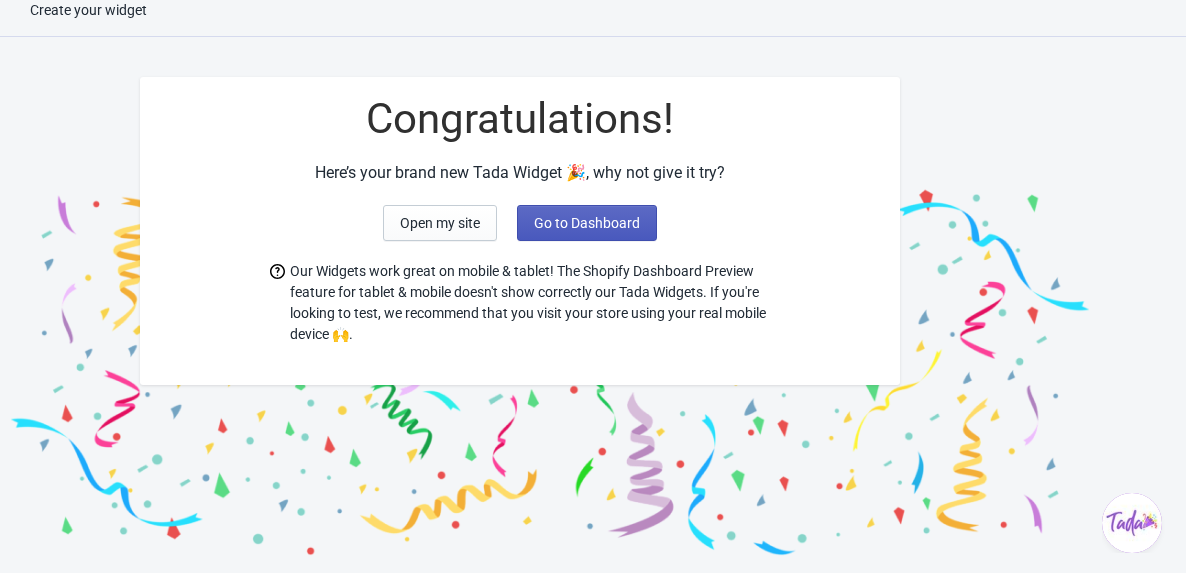 click on "Go to Dashboard" at bounding box center (587, 223) 